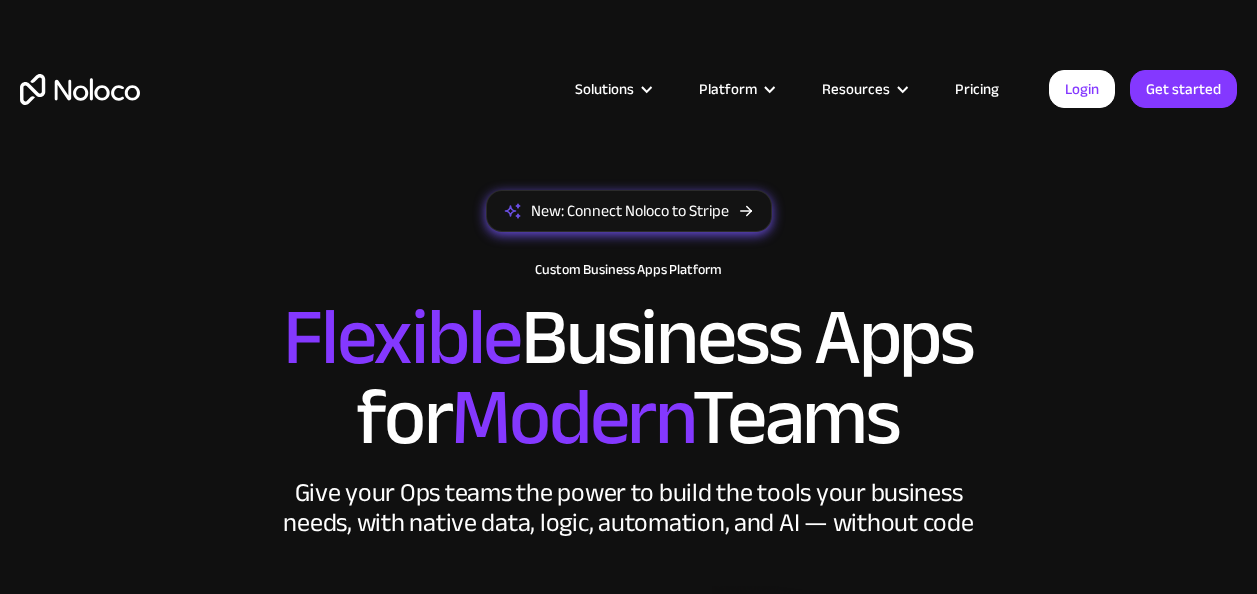 scroll, scrollTop: 0, scrollLeft: 0, axis: both 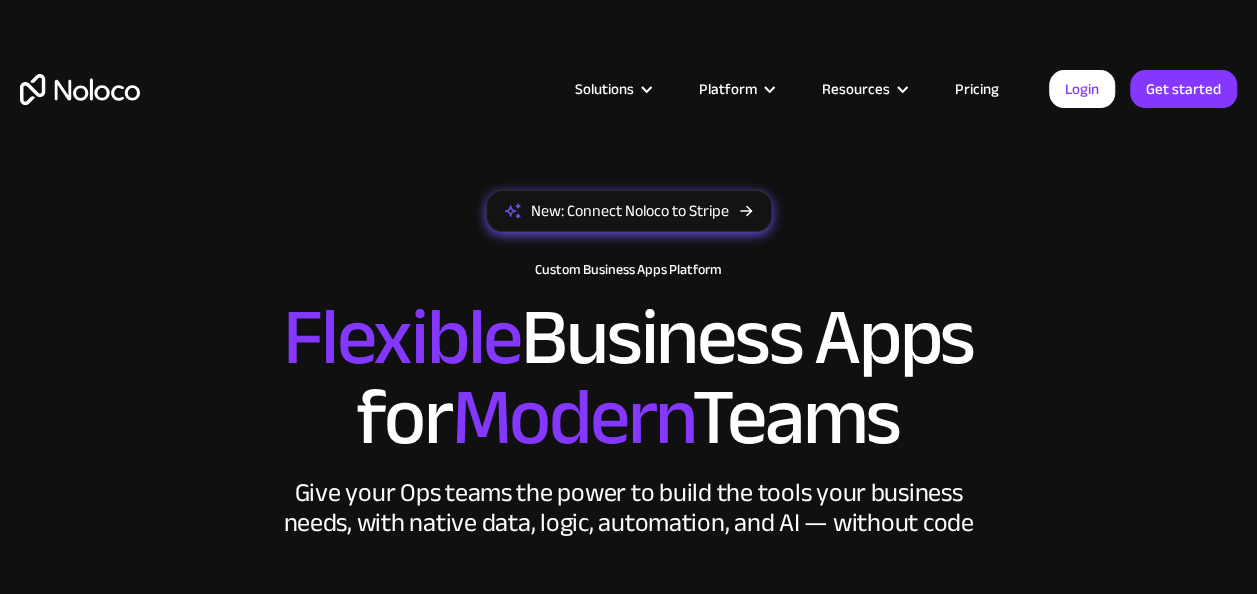 click on "New: Connect Noloco to Stripe" at bounding box center [630, 211] 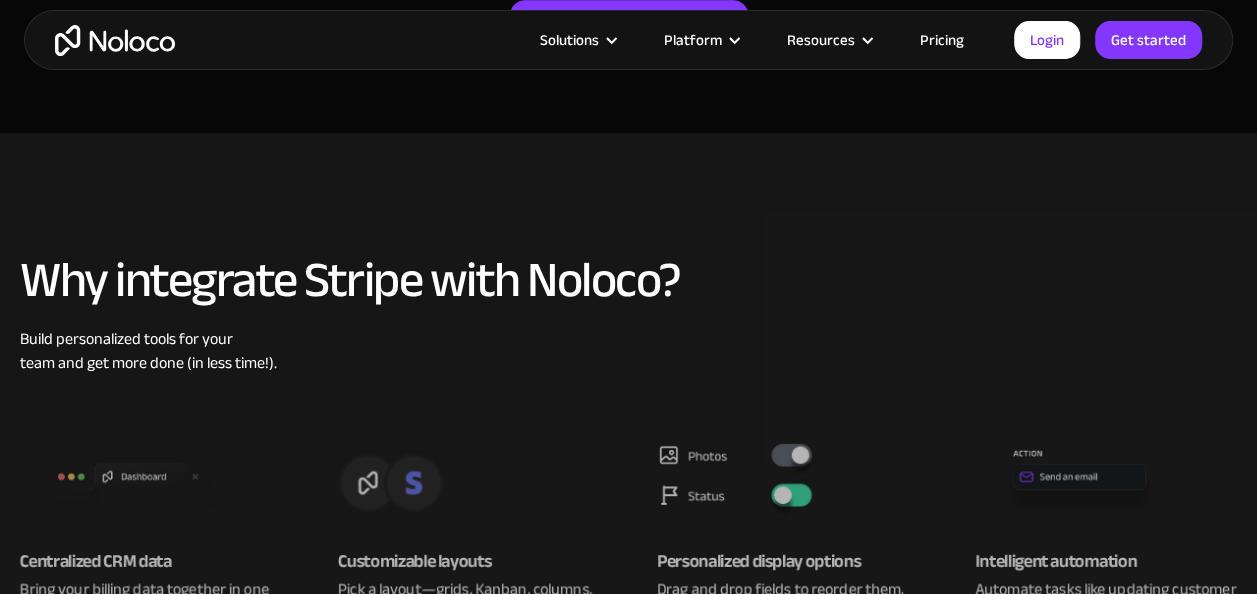 scroll, scrollTop: 0, scrollLeft: 0, axis: both 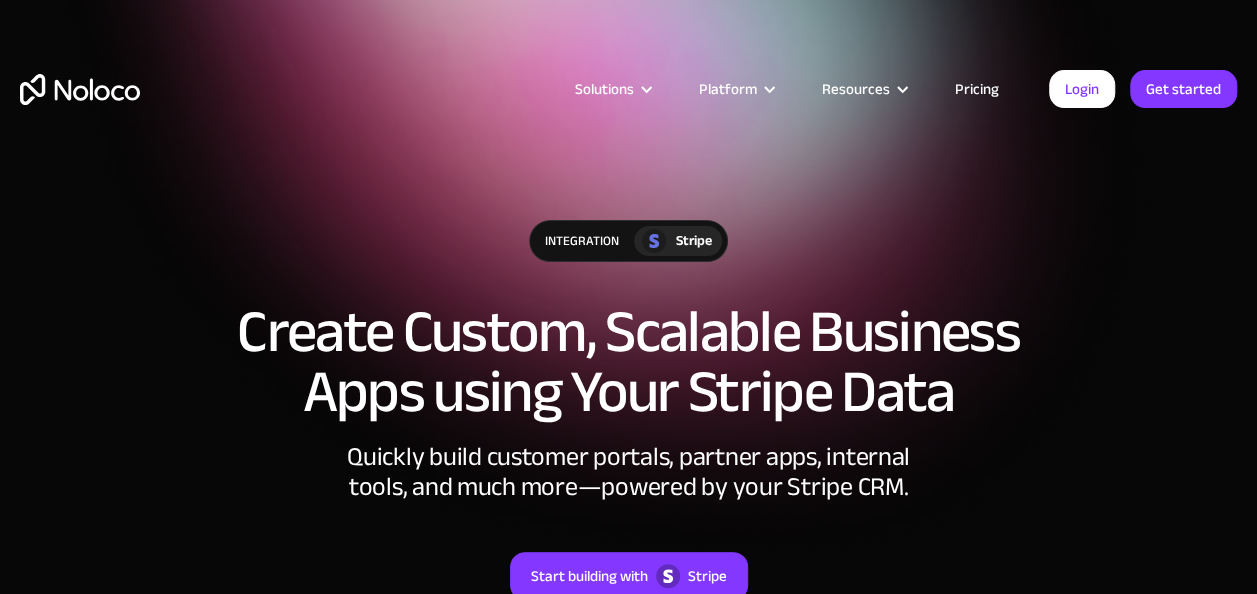 click on "Start building with" at bounding box center (589, 576) 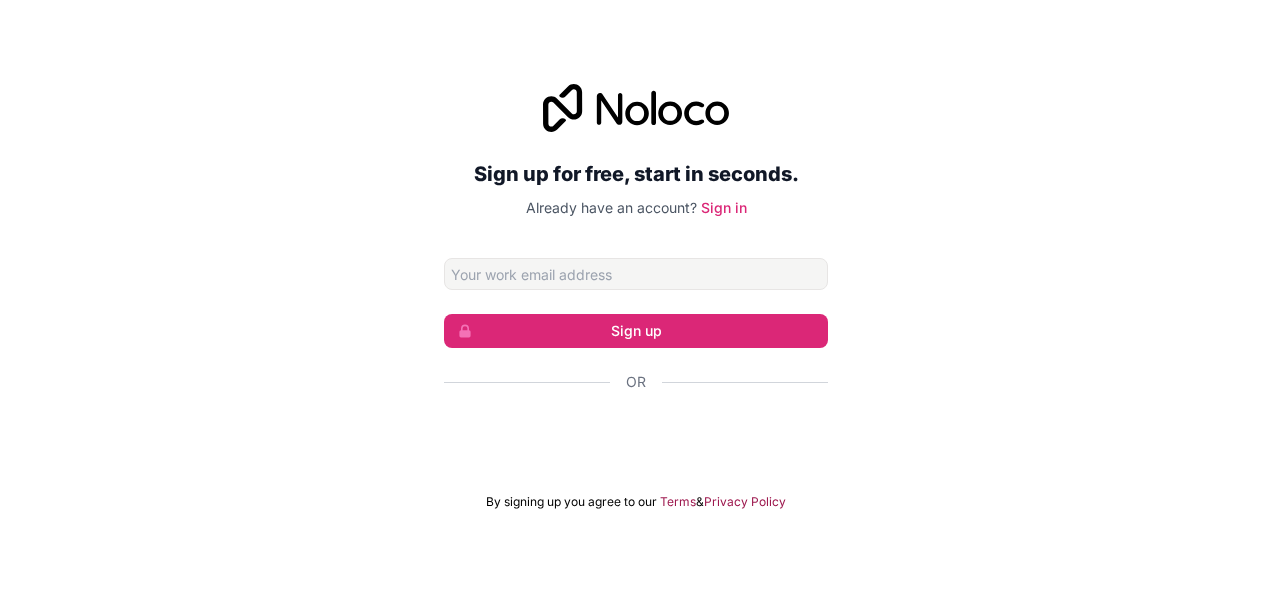 scroll, scrollTop: 0, scrollLeft: 0, axis: both 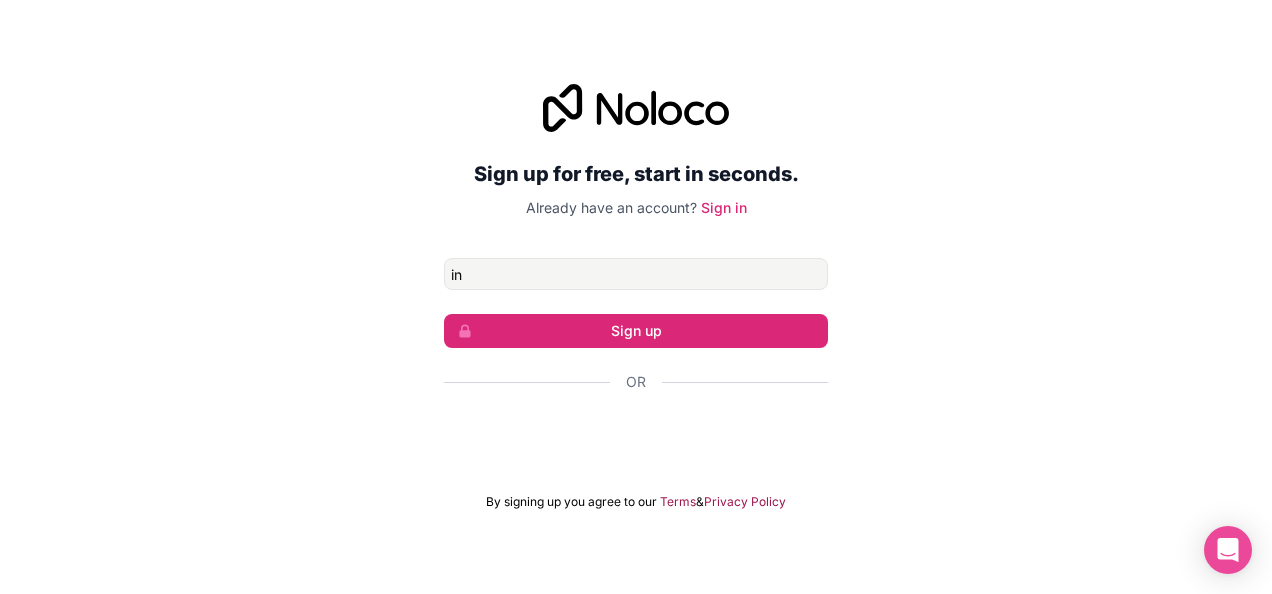 click on "Sign up" at bounding box center [636, 331] 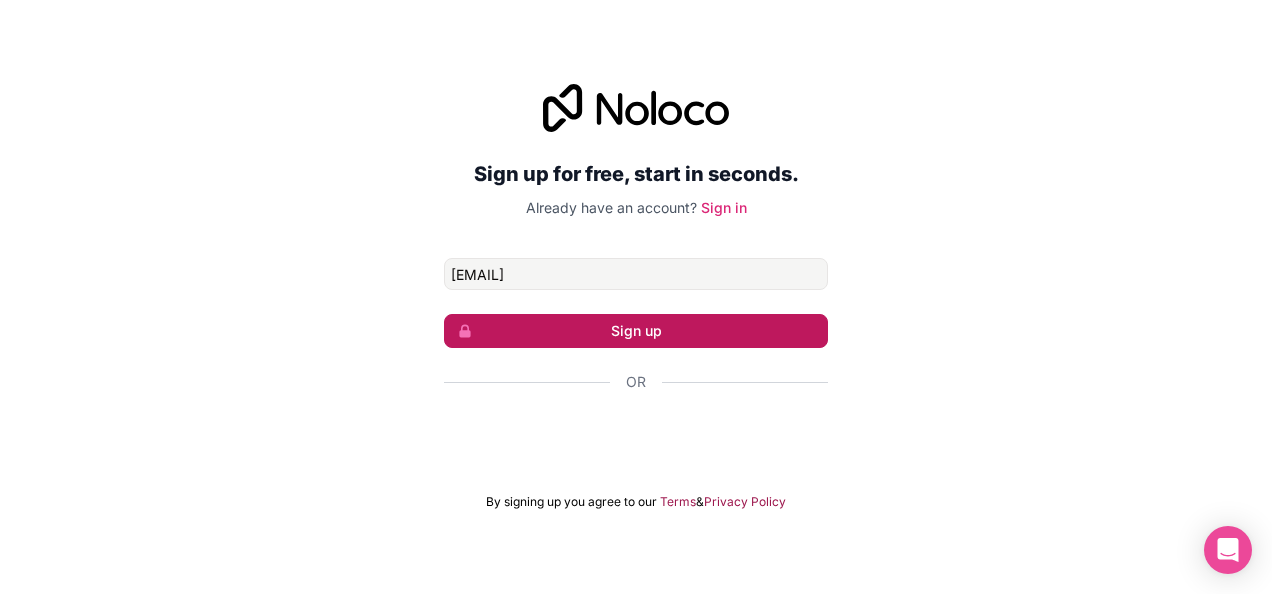 click on "Sign up" at bounding box center [636, 331] 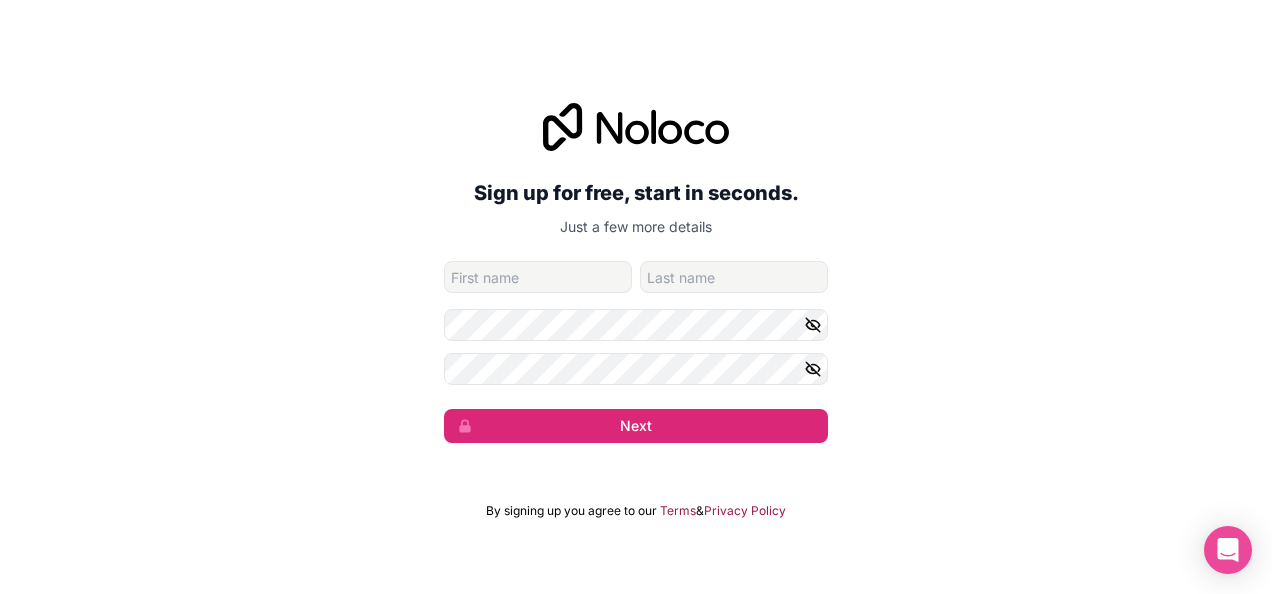 click at bounding box center (538, 277) 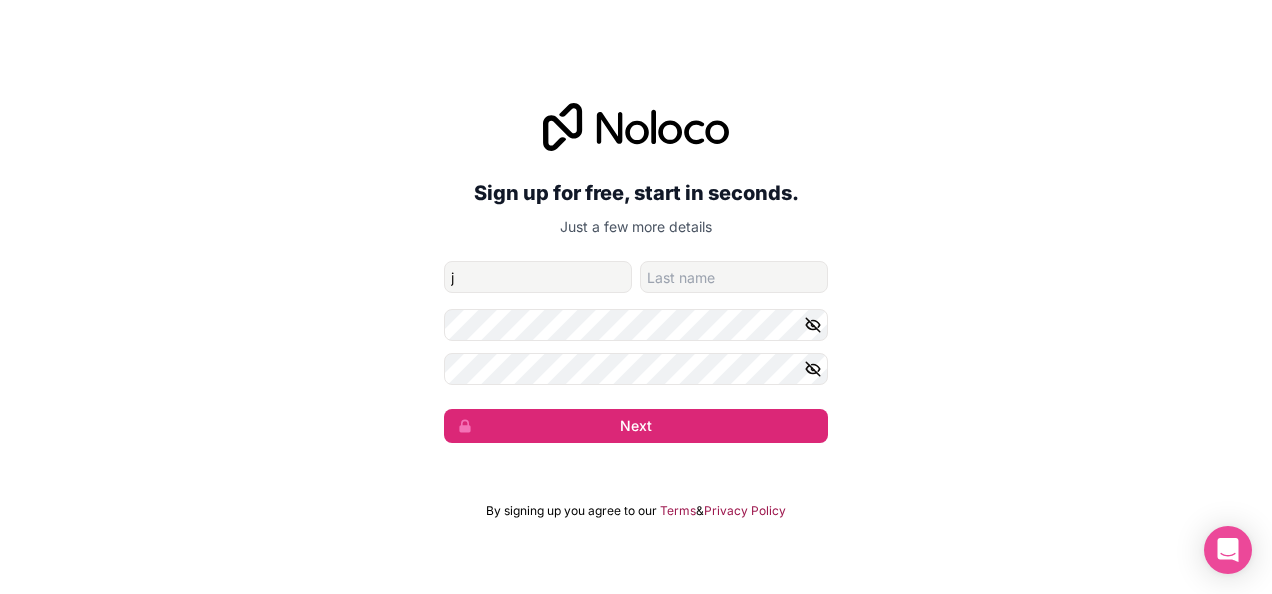 type on "Jason" 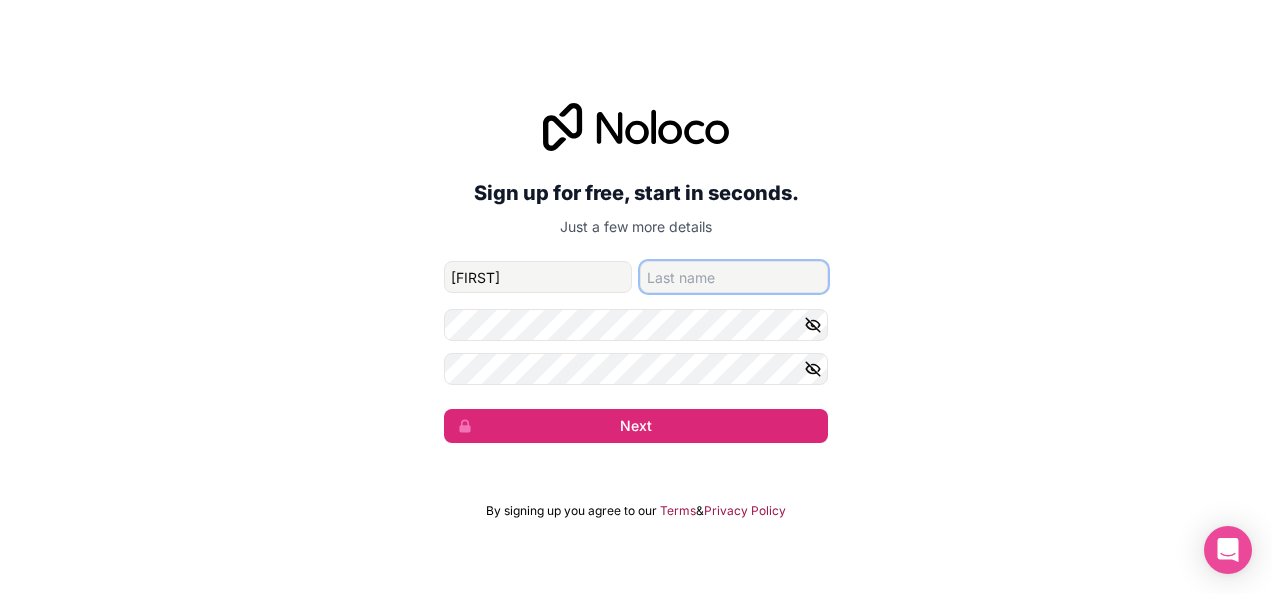 type on "Dean" 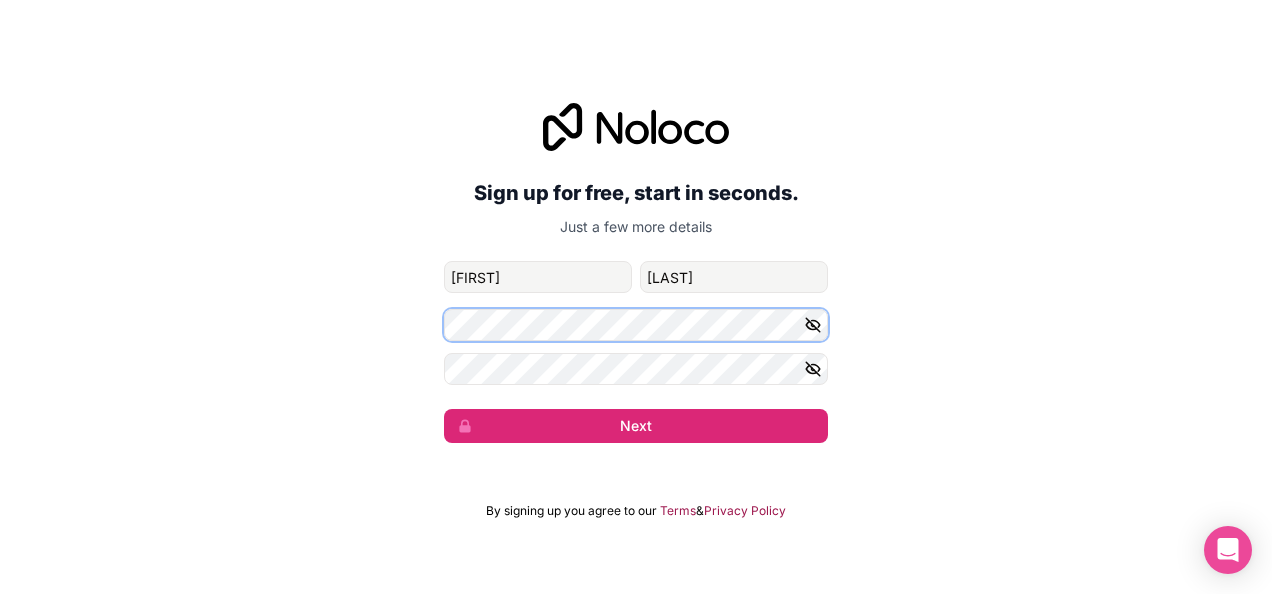 click on "Sign up for free, start in seconds. Just a few more details info@1marketlive.online Jason Dean Next" at bounding box center [636, 273] 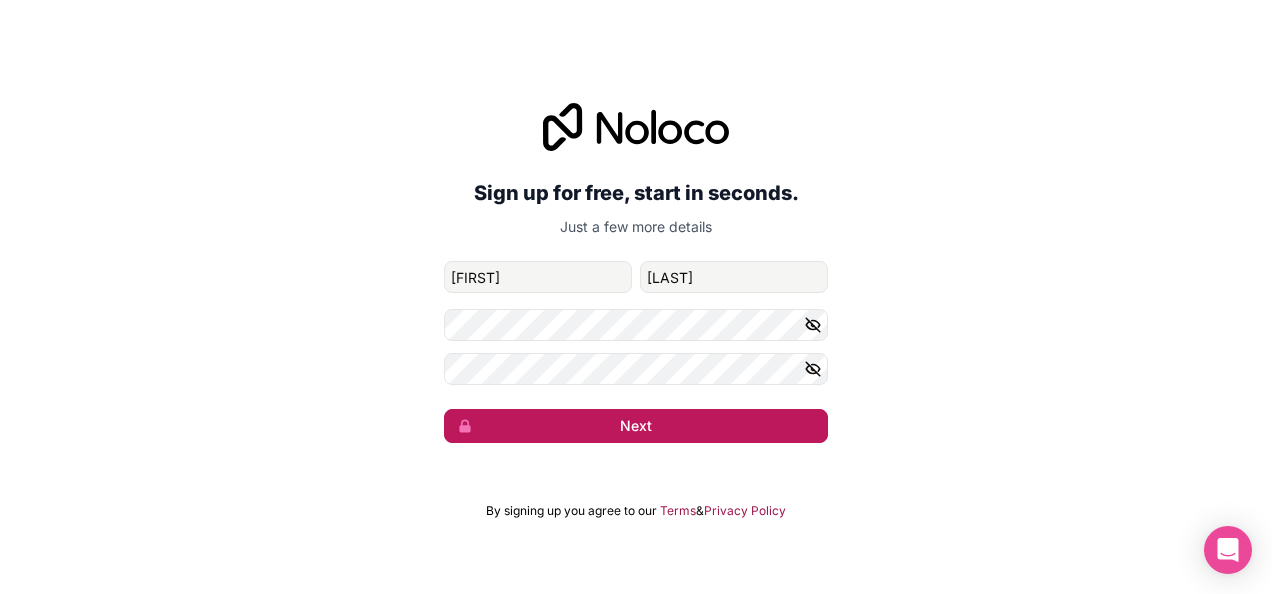 click on "Next" at bounding box center (636, 426) 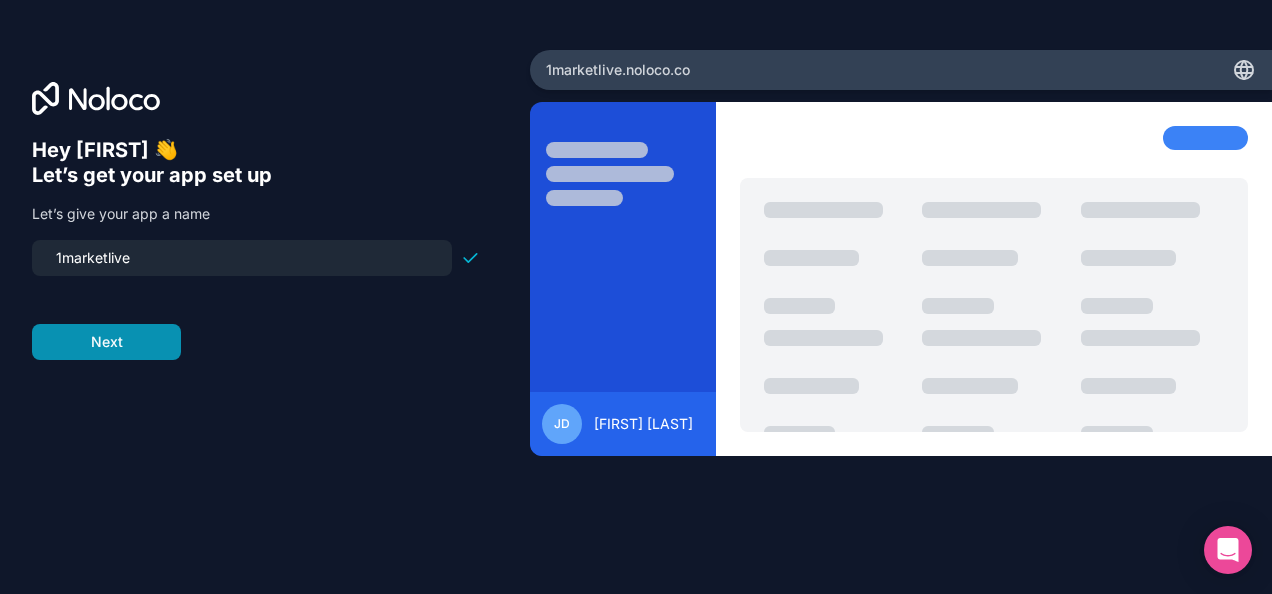 click on "Next" at bounding box center (106, 342) 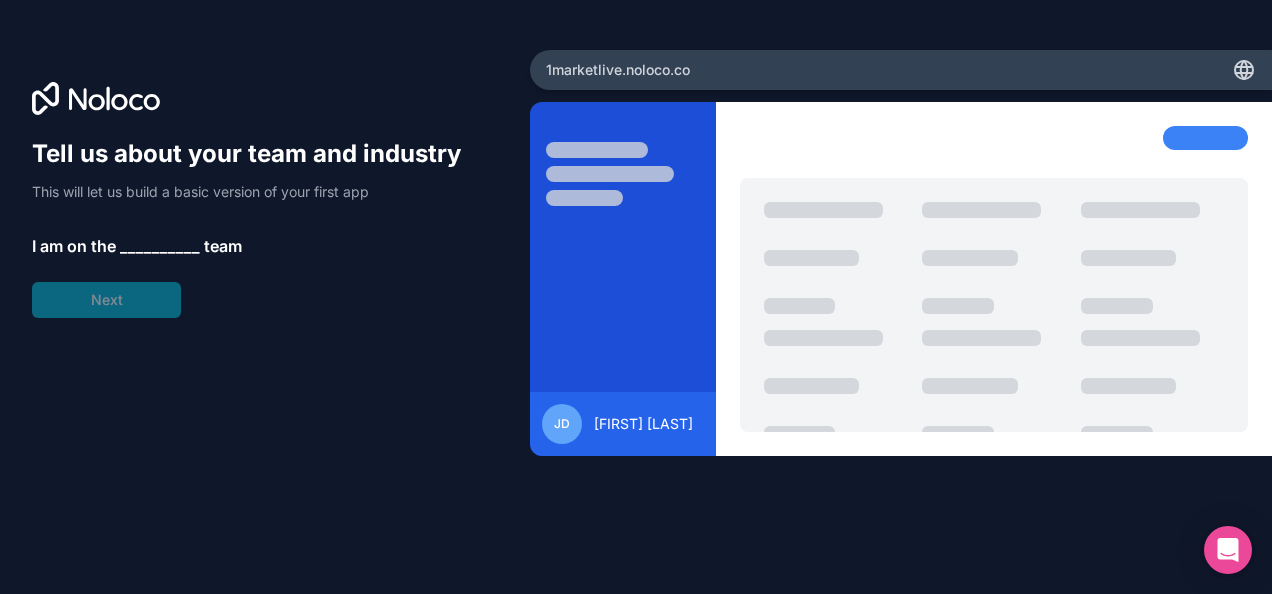 click on "__________" at bounding box center (160, 246) 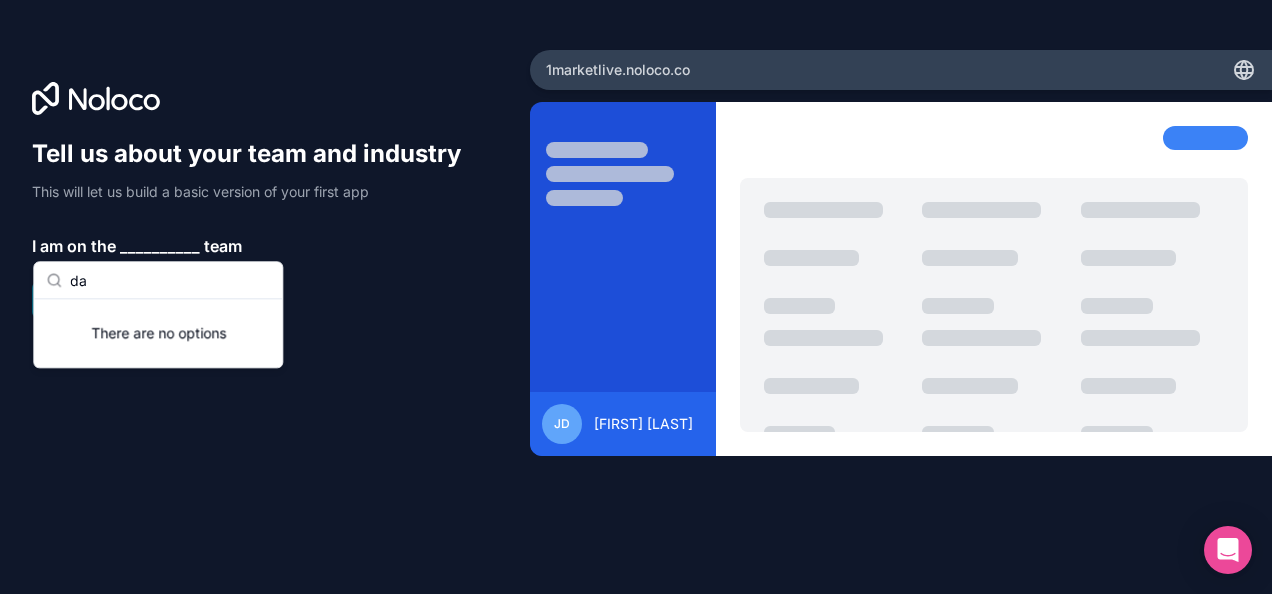 type on "d" 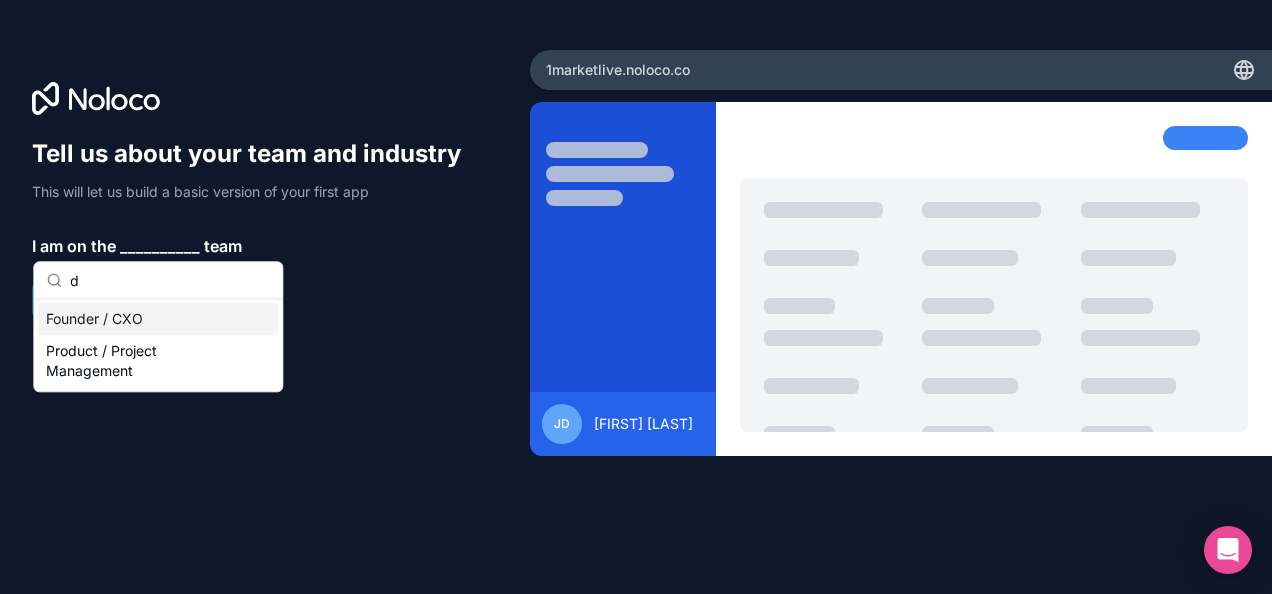 type 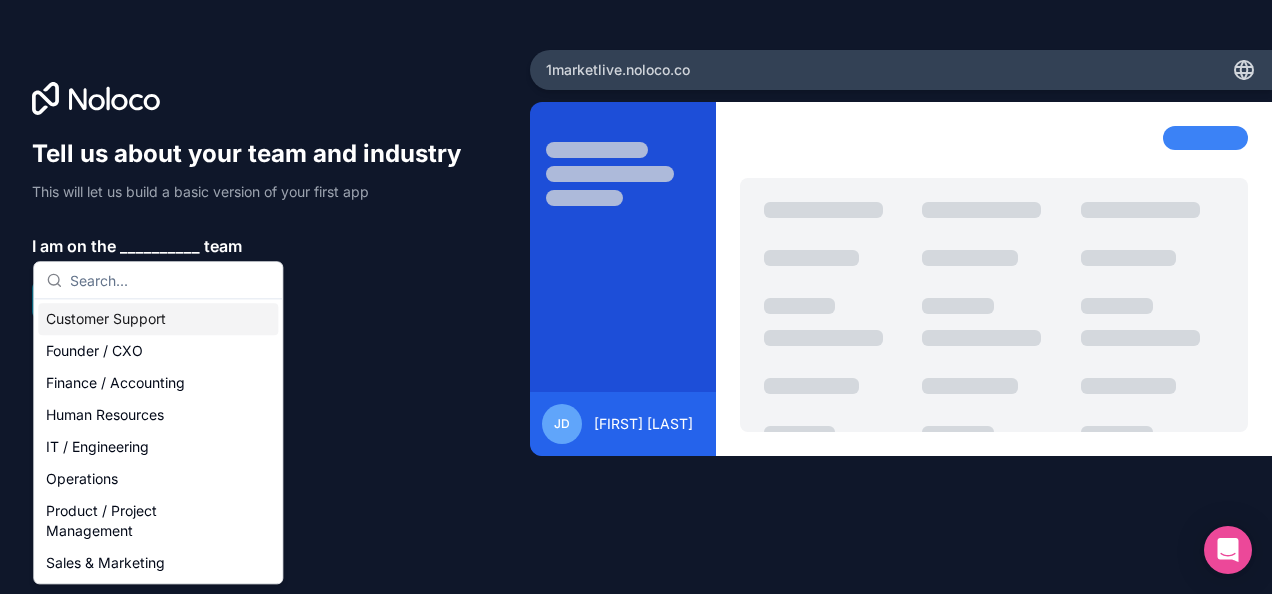 click on "Customer Support" at bounding box center (158, 319) 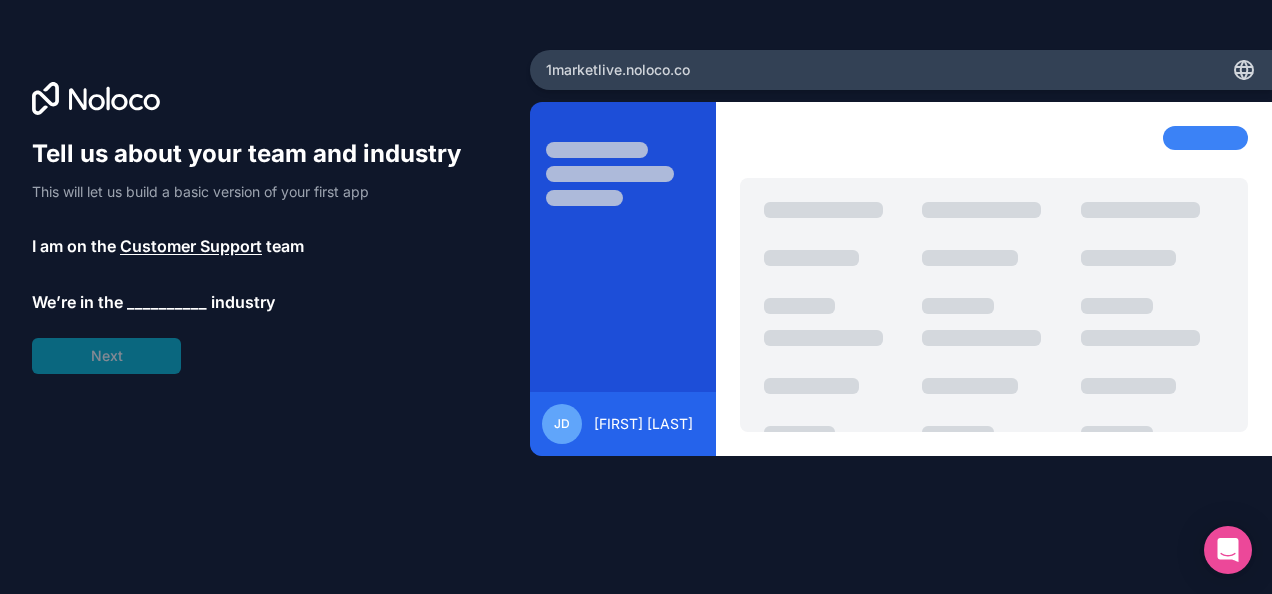 click on "__________" at bounding box center [167, 302] 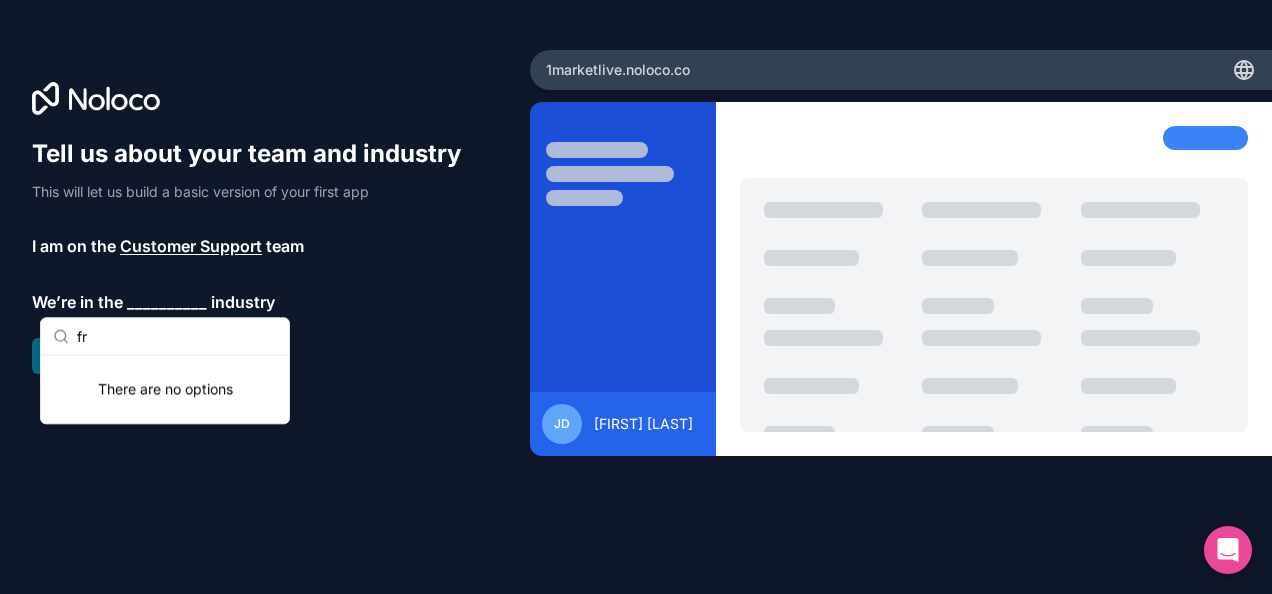 type on "f" 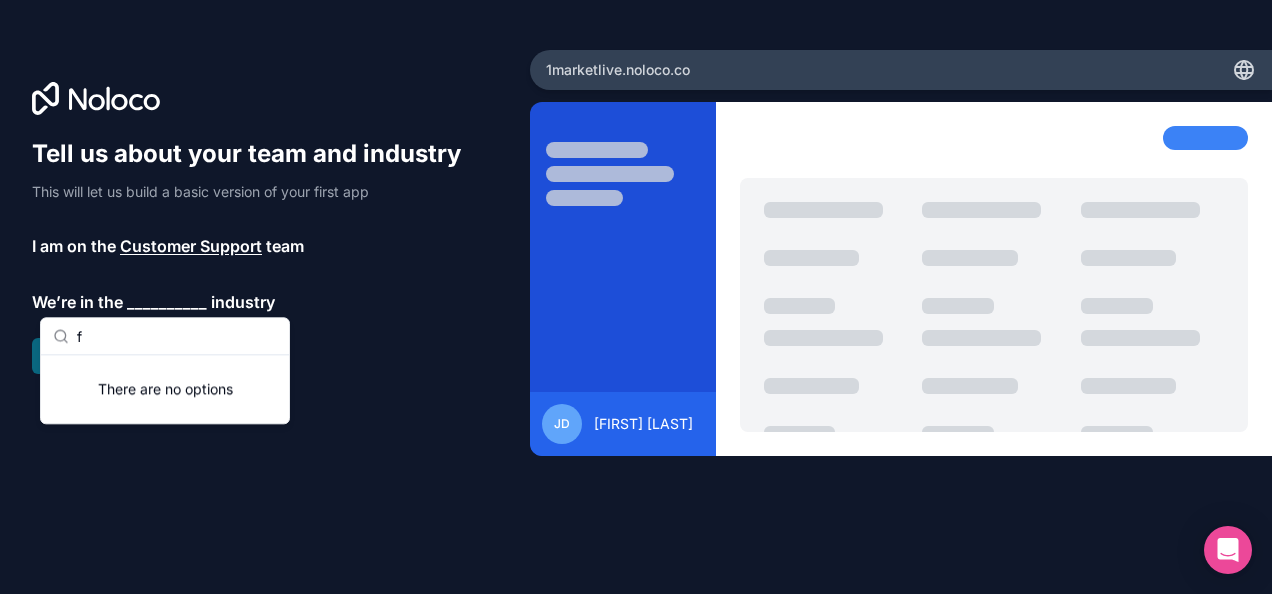 type 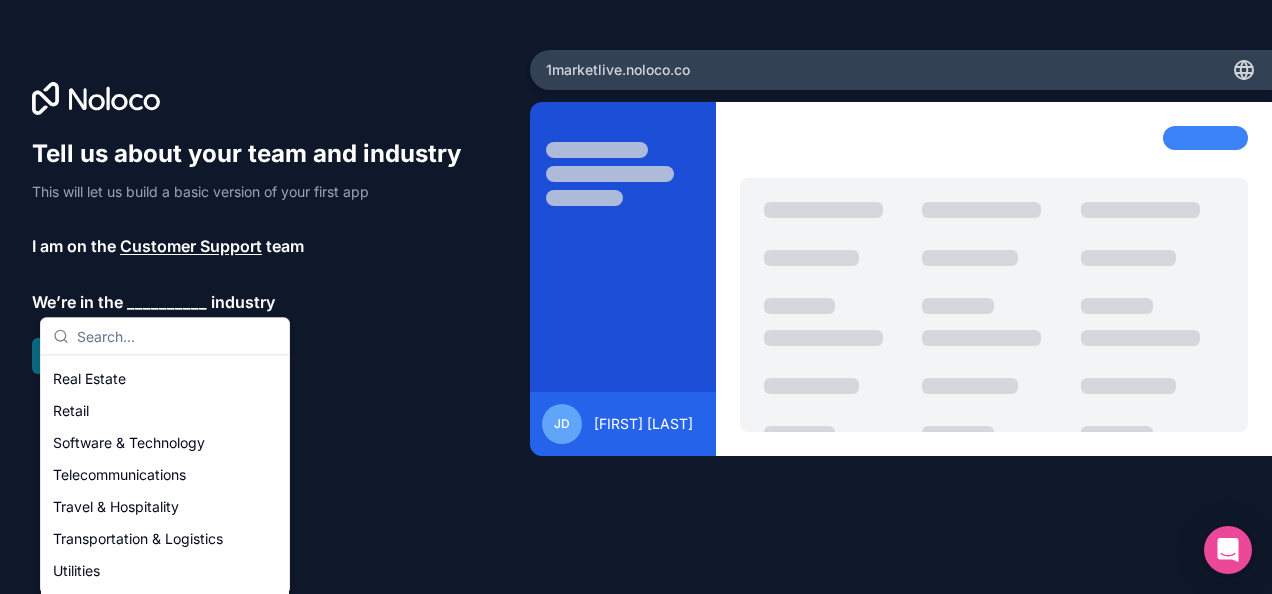 scroll, scrollTop: 410, scrollLeft: 0, axis: vertical 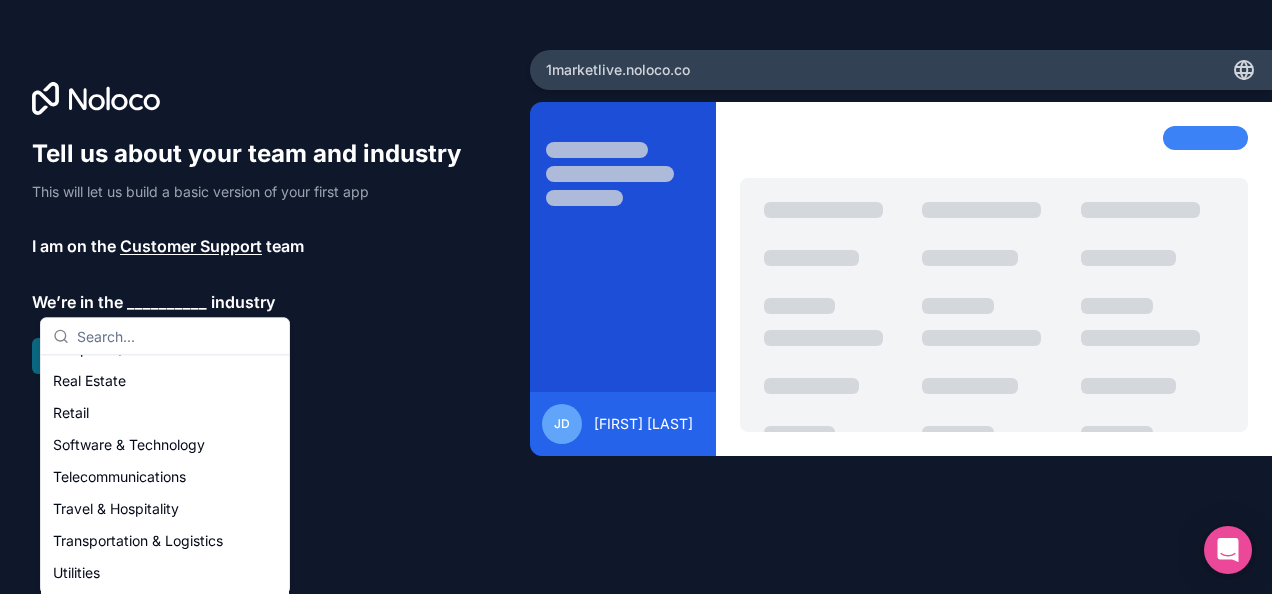 click on "Transportation & Logistics" at bounding box center (165, 541) 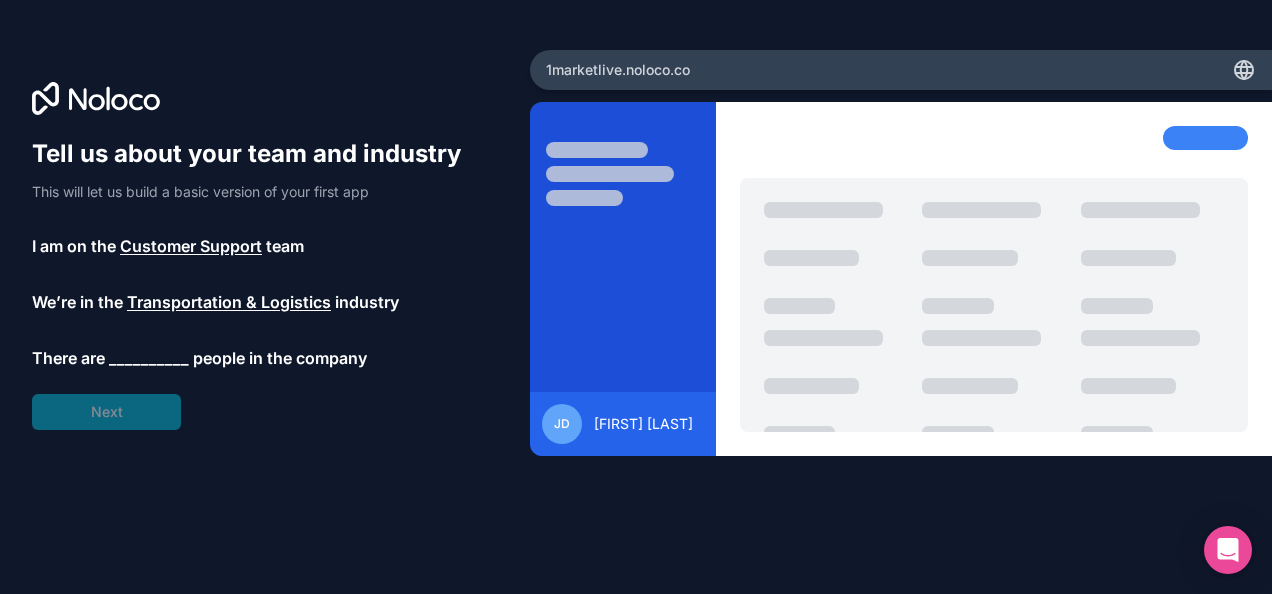 click on "__________" at bounding box center [149, 358] 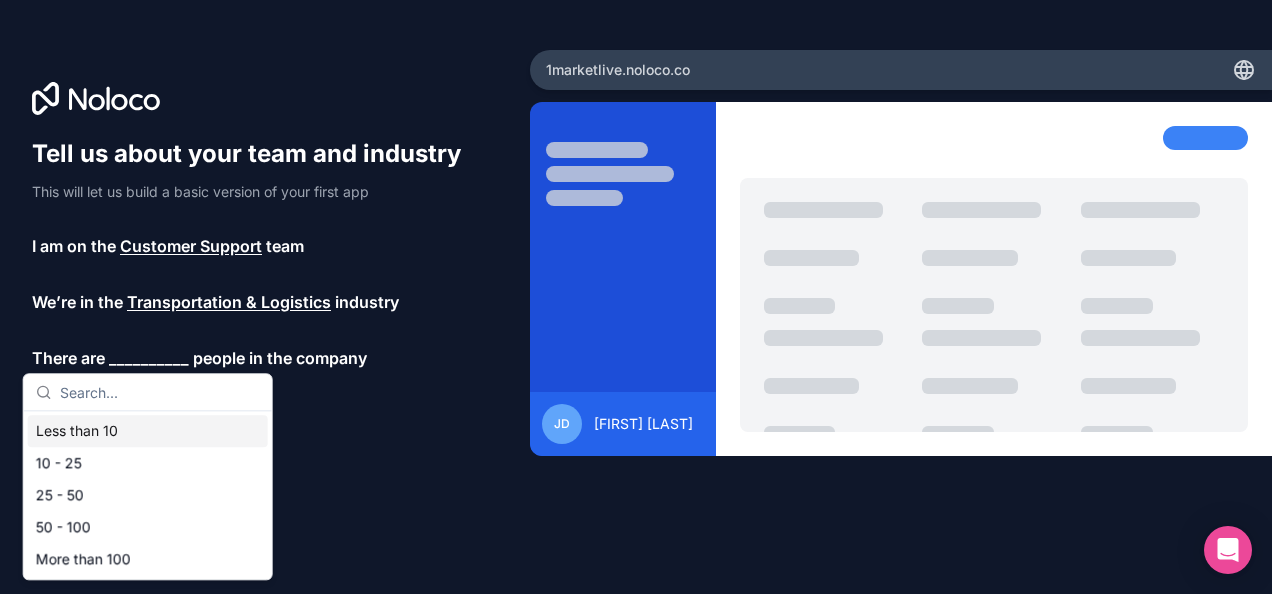 click on "Less than 10" at bounding box center (148, 431) 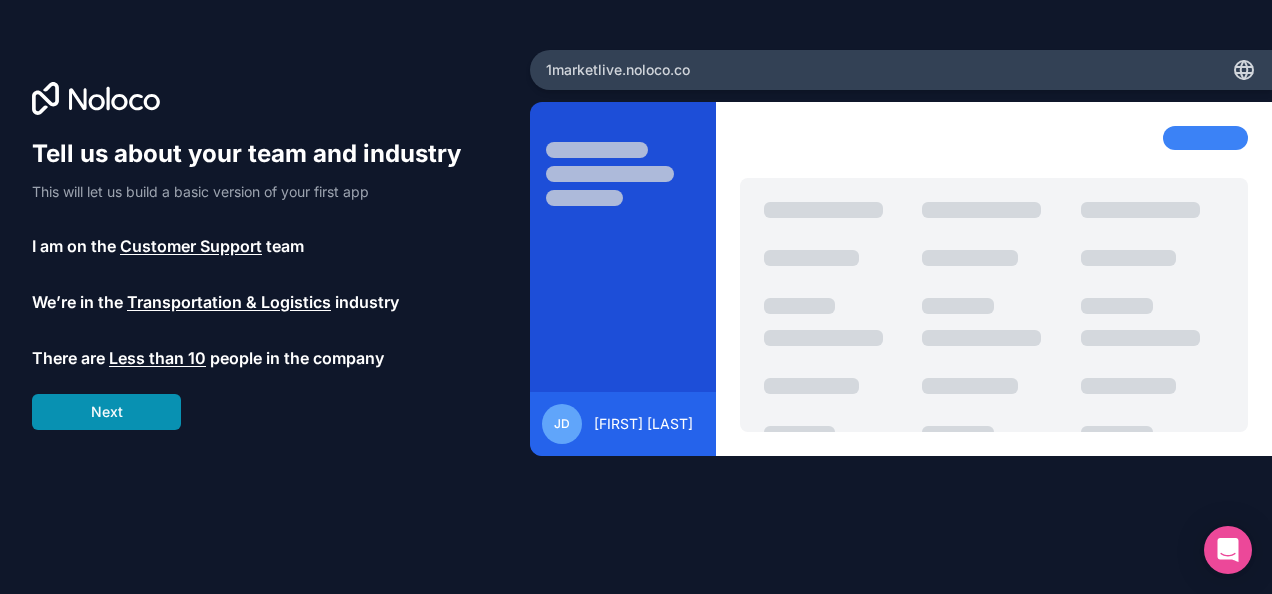click on "Next" at bounding box center (106, 412) 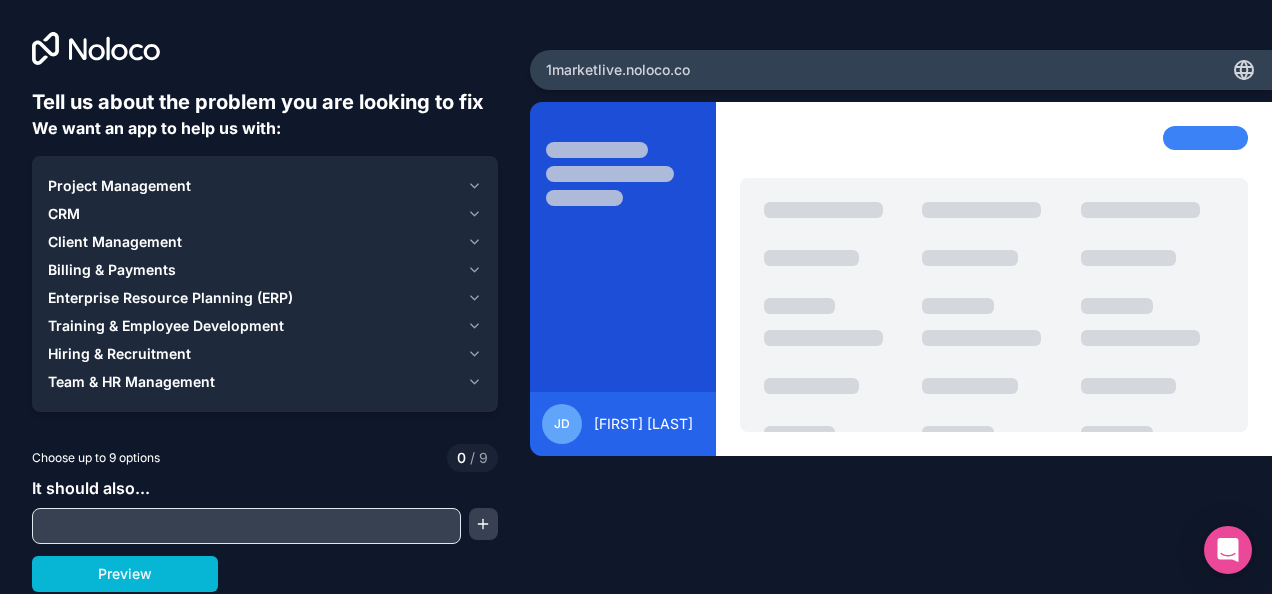 click at bounding box center [246, 526] 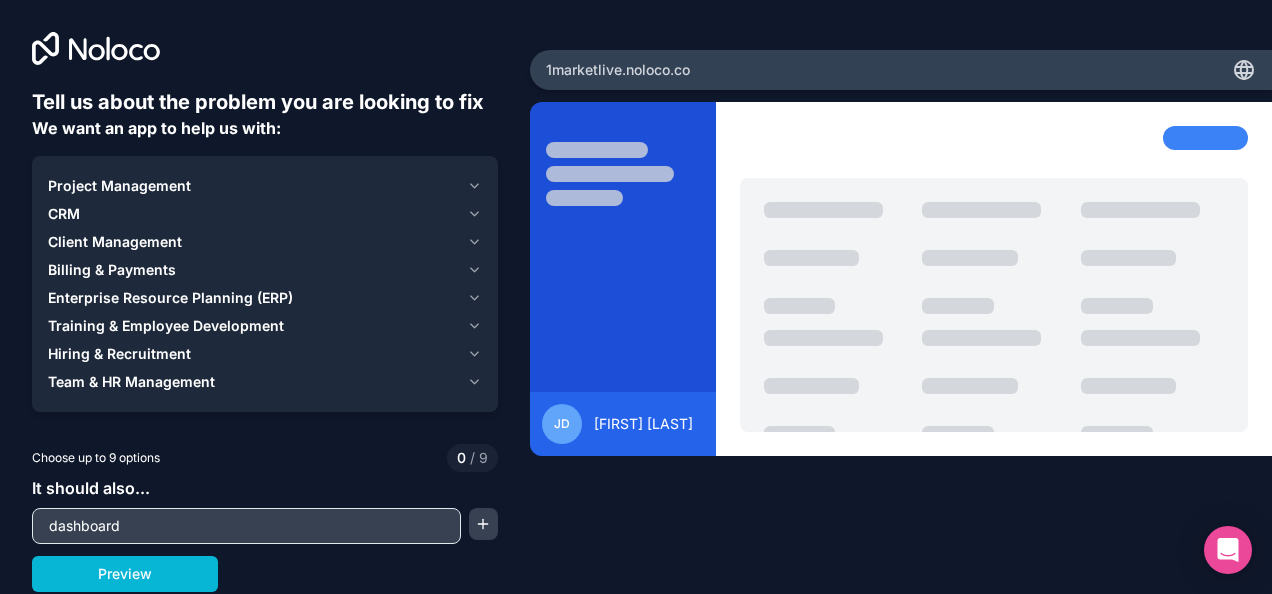 type on "dashboard" 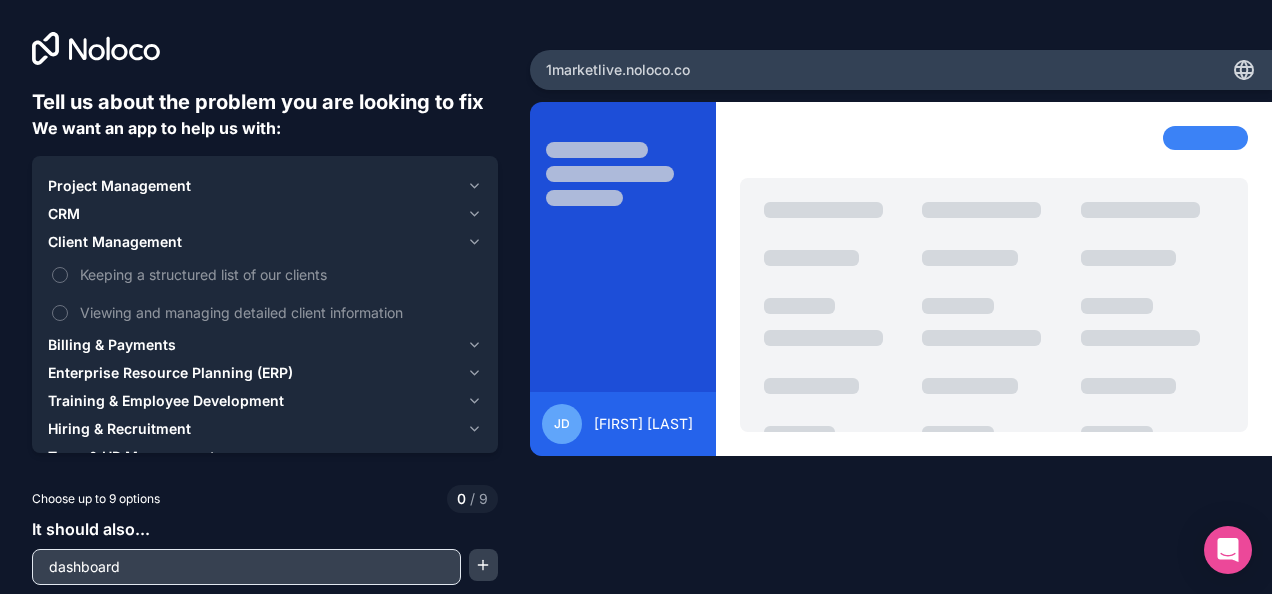 click 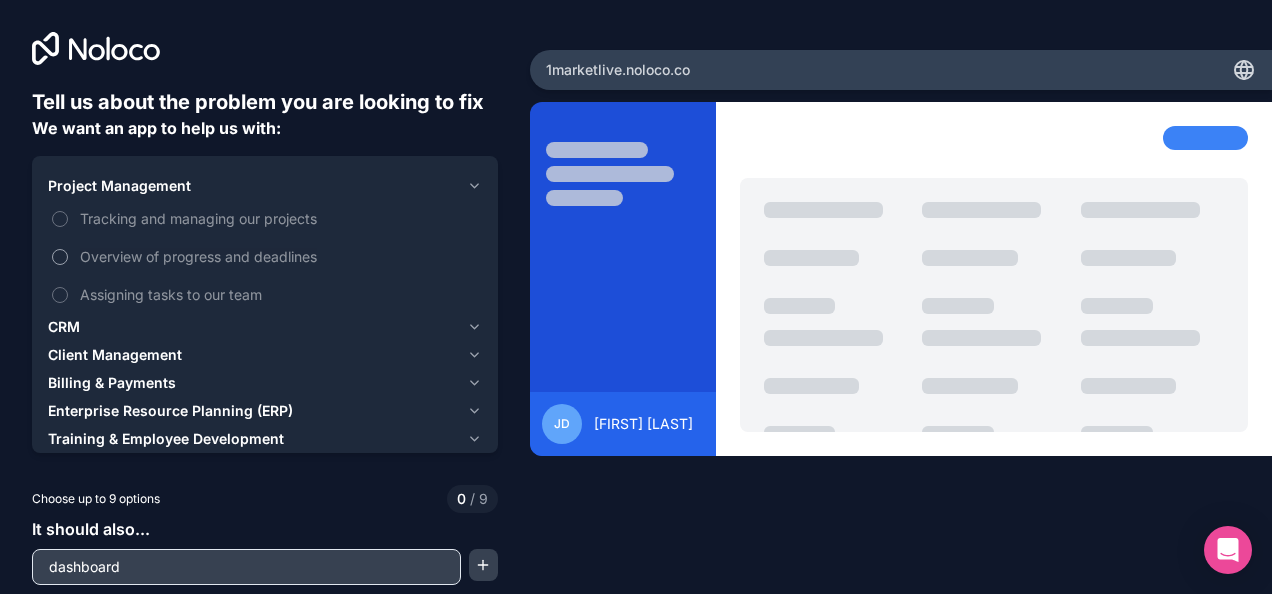 click on "Overview of progress and deadlines" at bounding box center [60, 257] 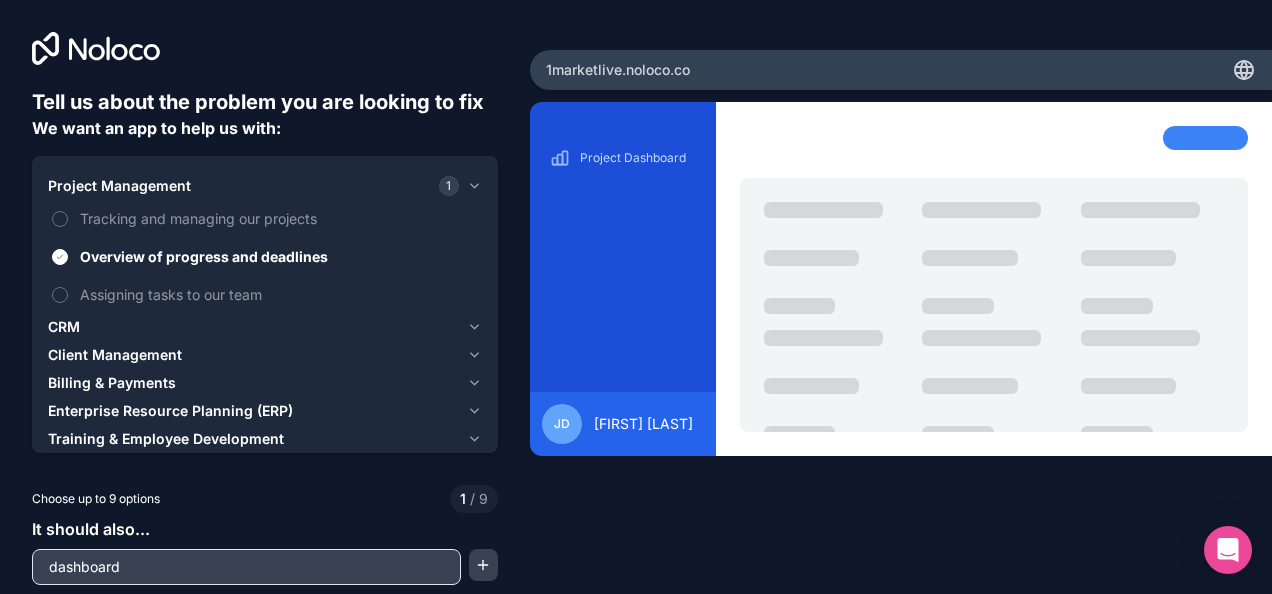 click on "CRM" at bounding box center [253, 327] 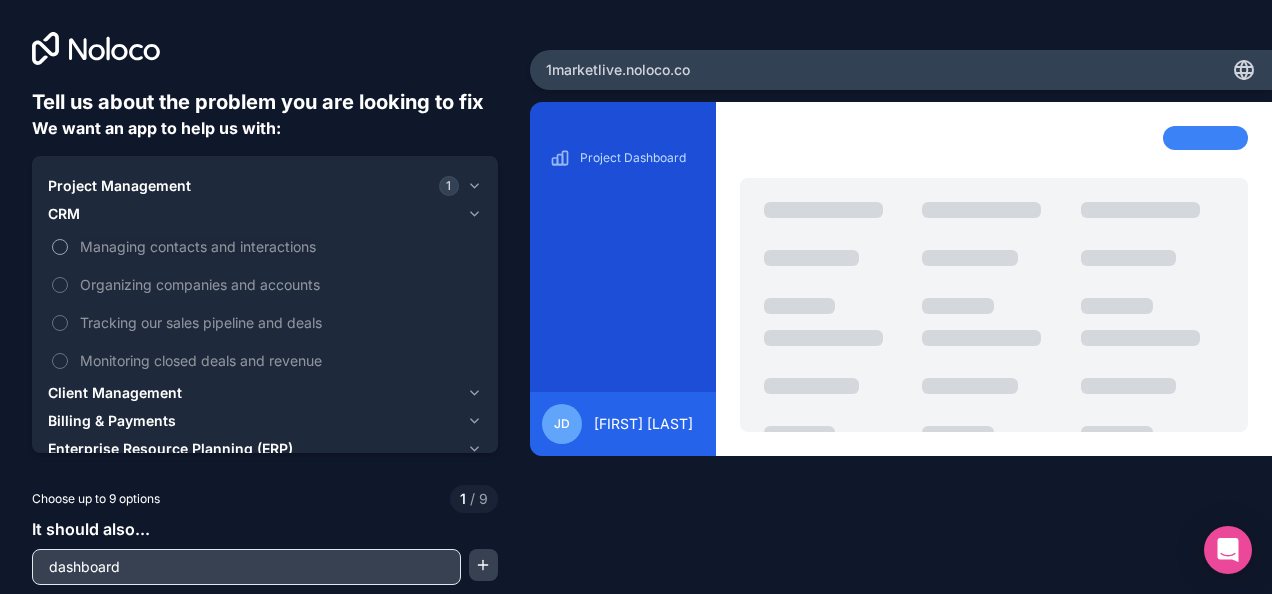 click on "Managing contacts and interactions" at bounding box center [60, 247] 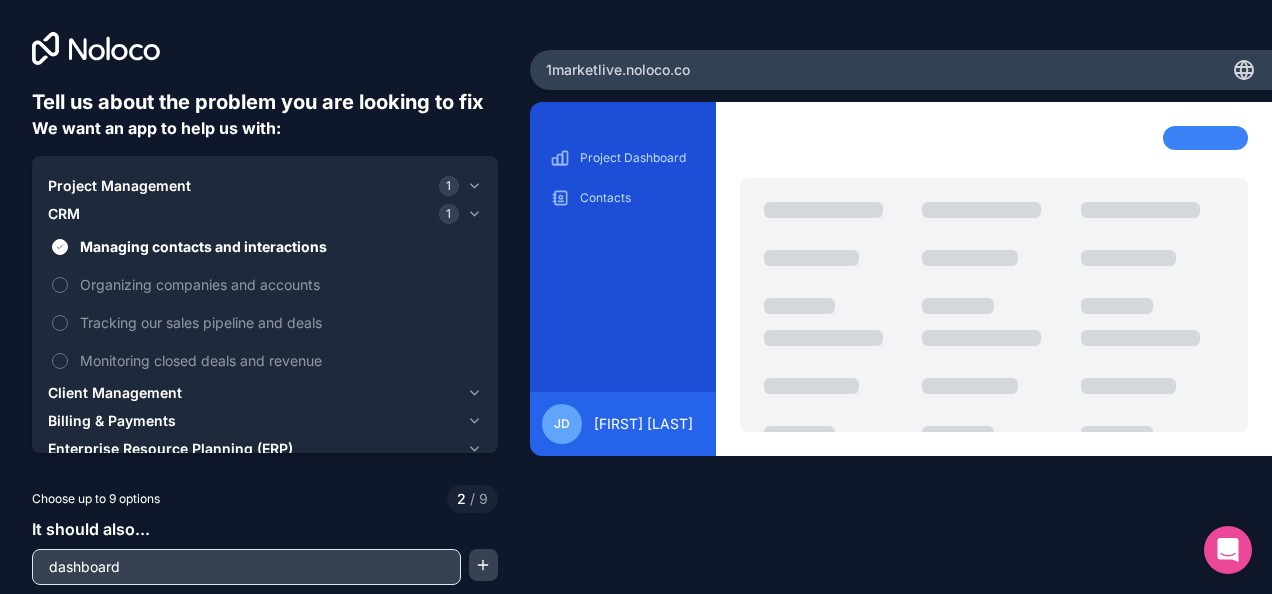 click on "Client Management" at bounding box center (115, 393) 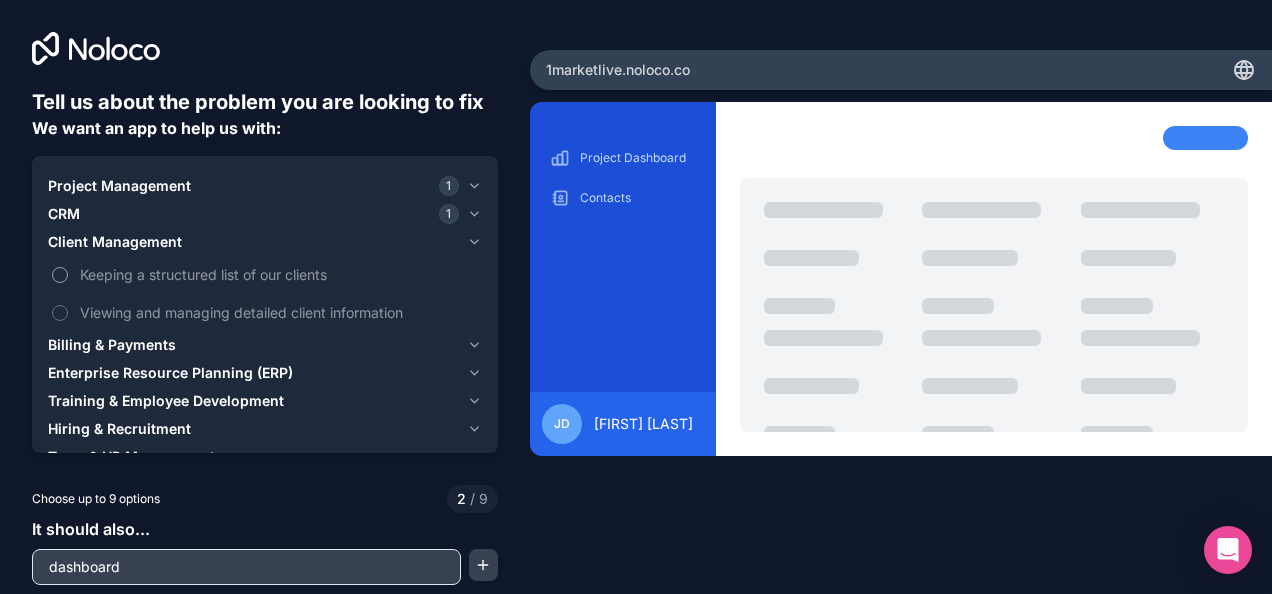 click on "Keeping a structured list of our clients" at bounding box center (60, 275) 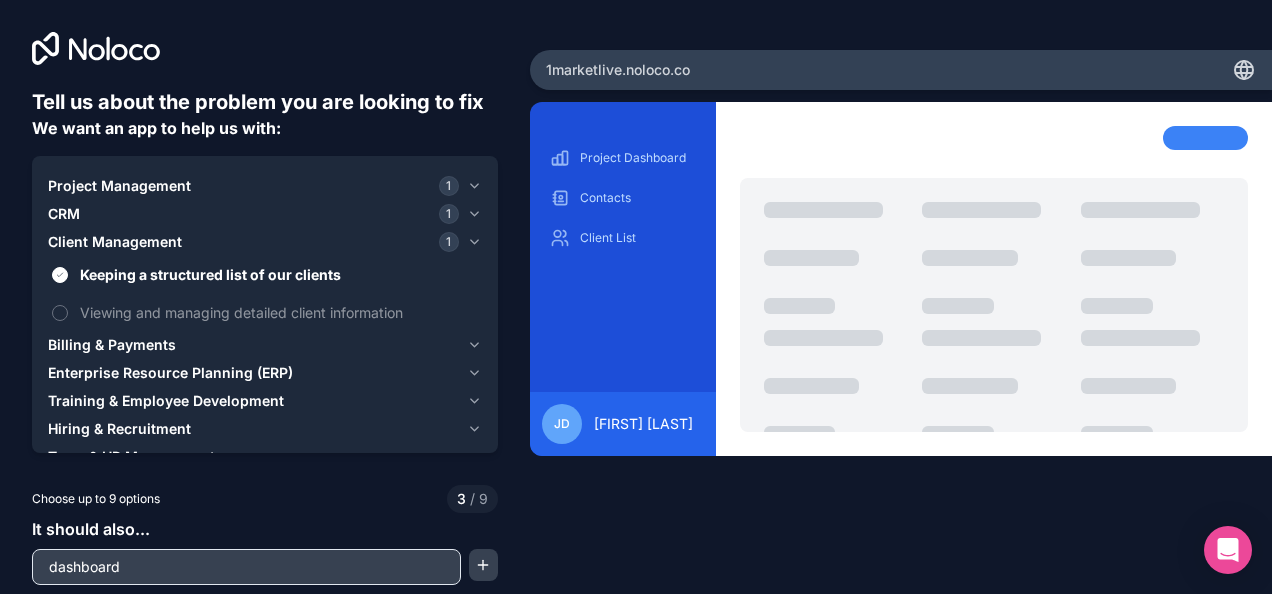 click on "Billing & Payments" at bounding box center [112, 345] 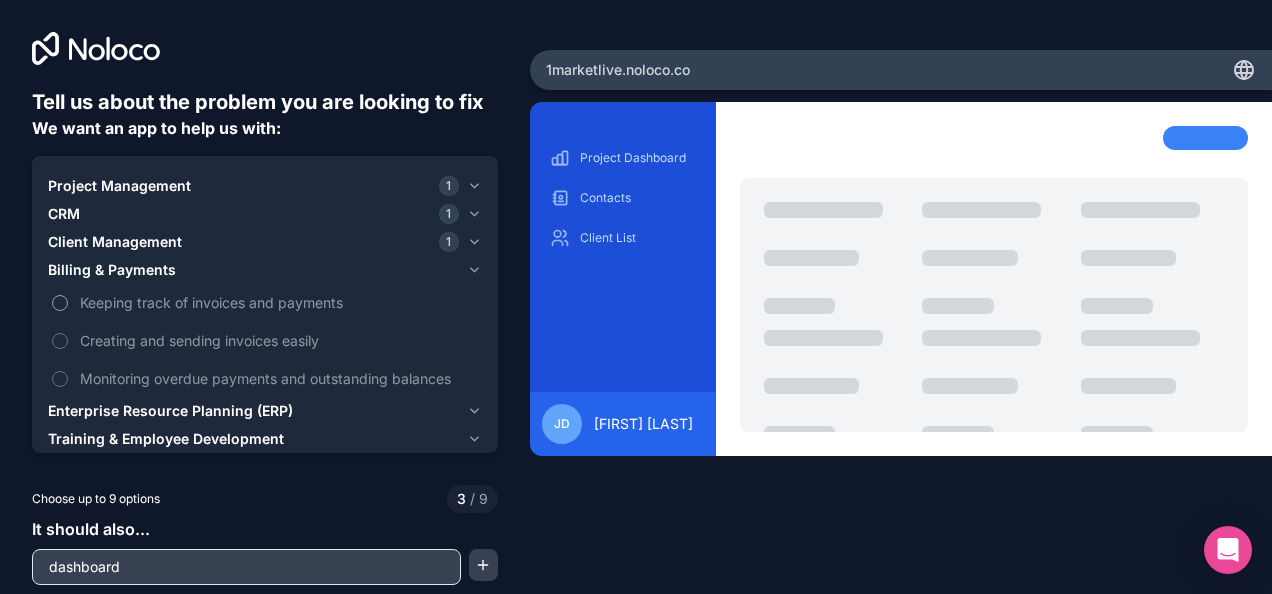 click on "Keeping track of invoices and payments" at bounding box center (60, 303) 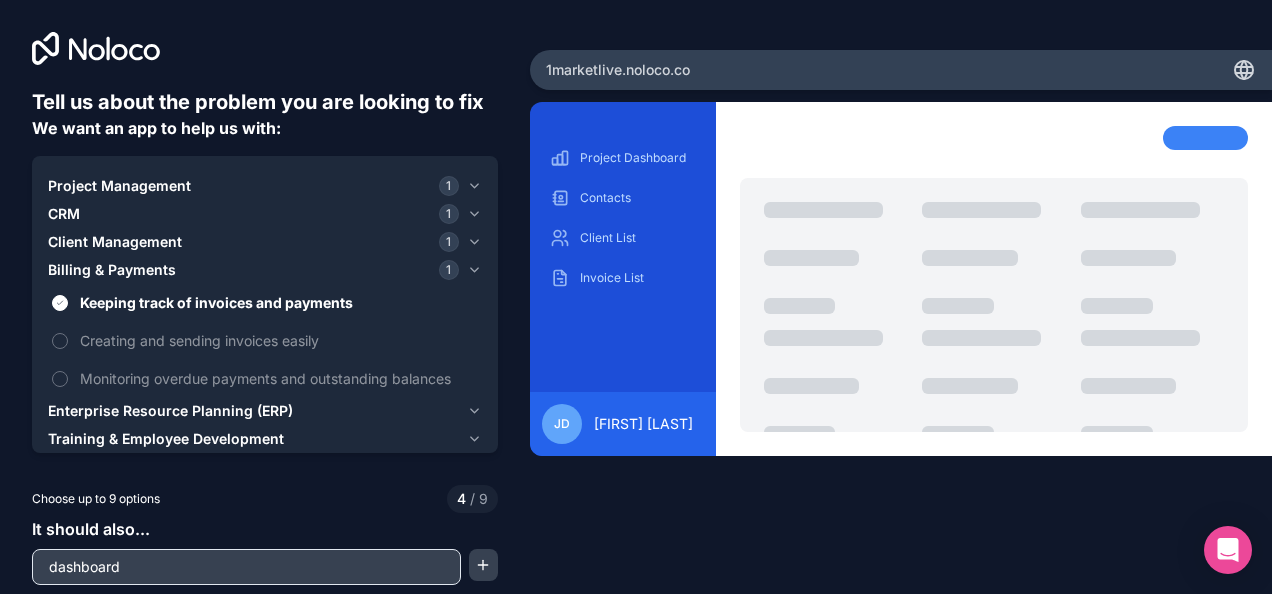 click on "Enterprise Resource Planning (ERP)" at bounding box center (170, 411) 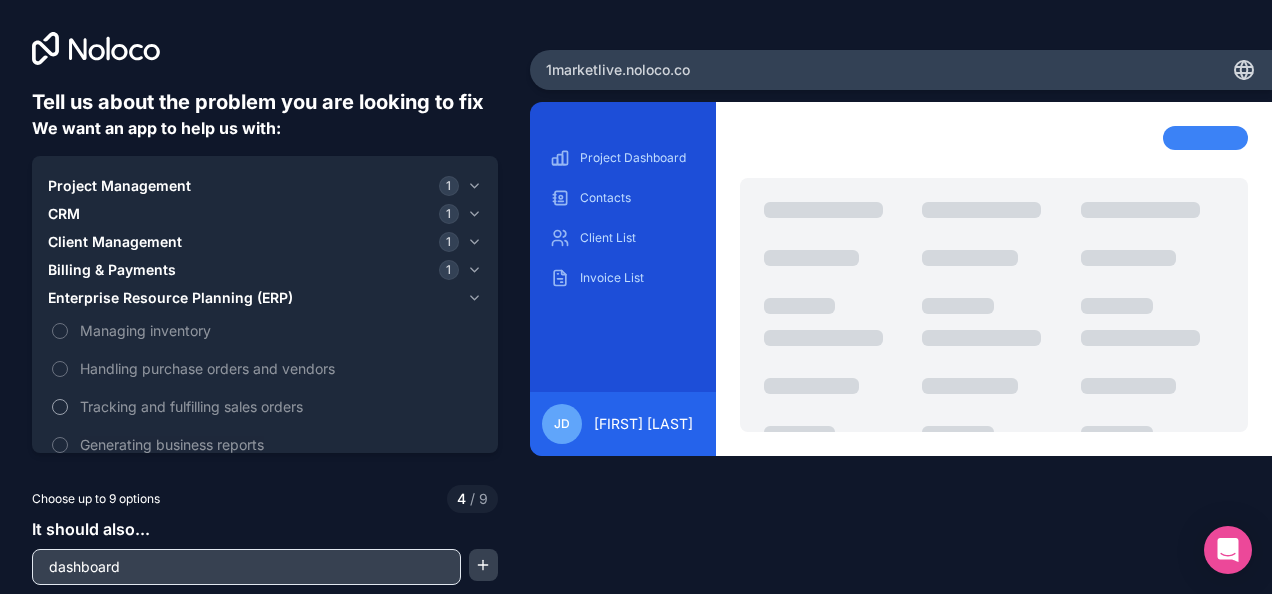 click on "Tracking and fulfilling sales orders" at bounding box center [60, 407] 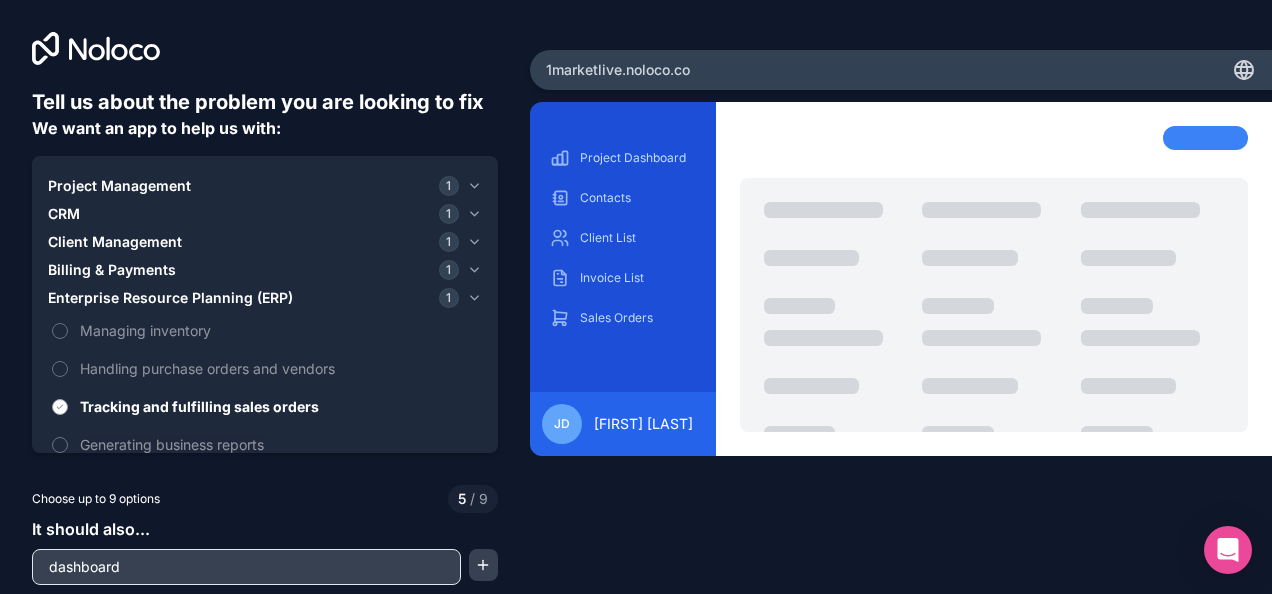 click on "Tracking and fulfilling sales orders" at bounding box center [279, 406] 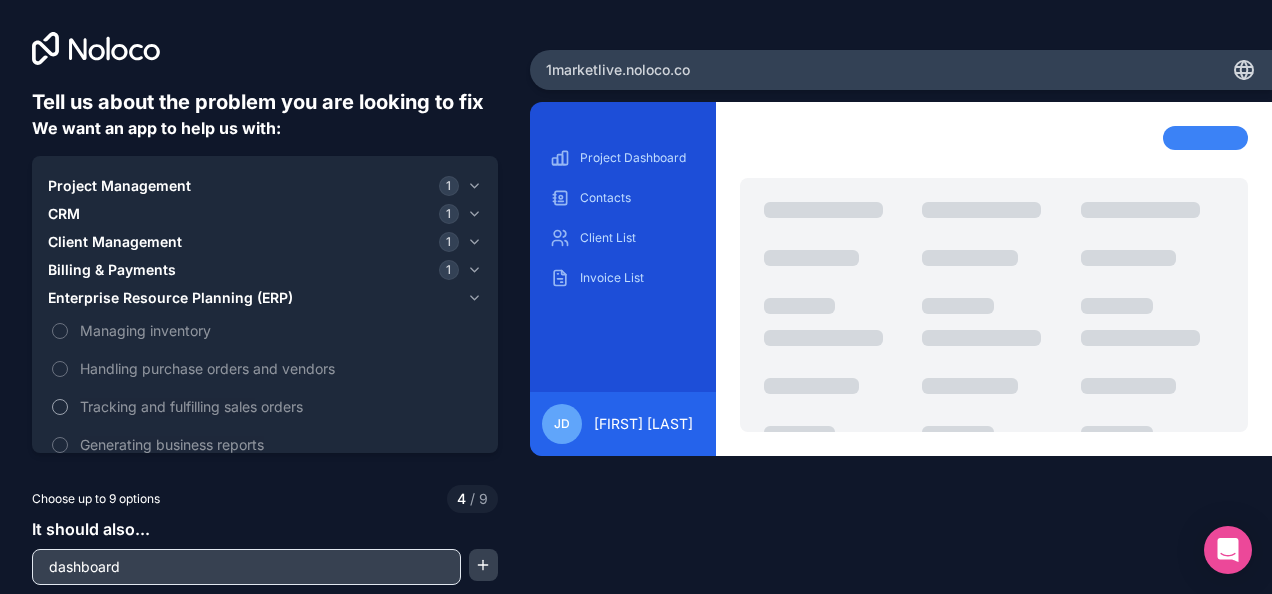click on "Tracking and fulfilling sales orders" at bounding box center [60, 407] 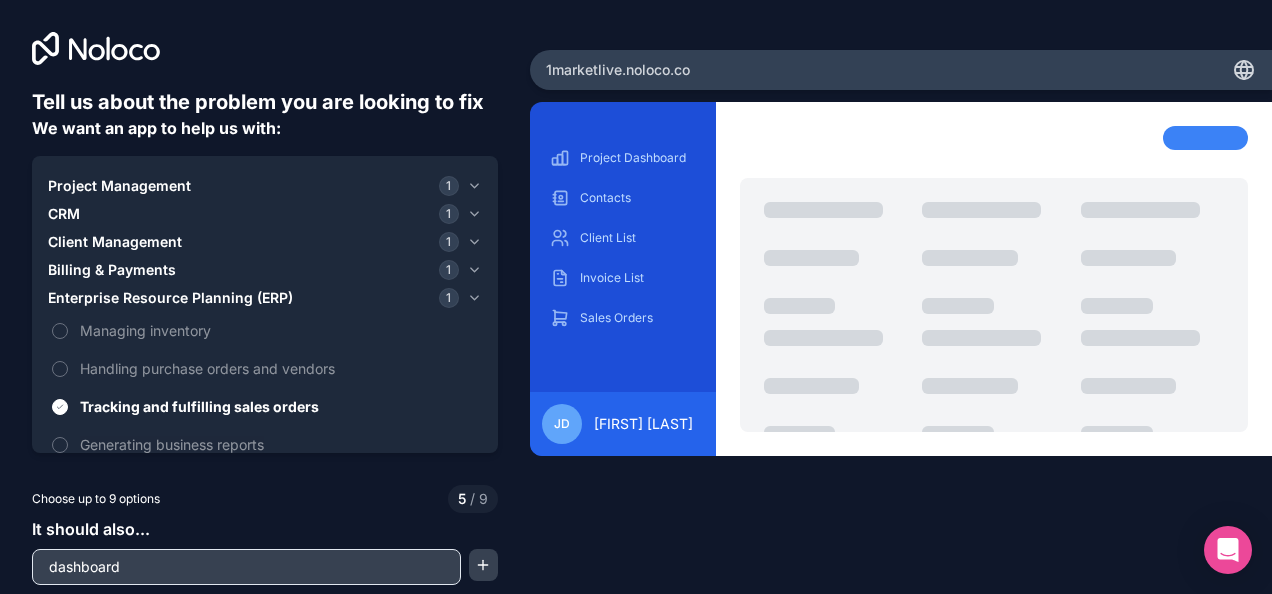 click on "Billing & Payments" at bounding box center (112, 270) 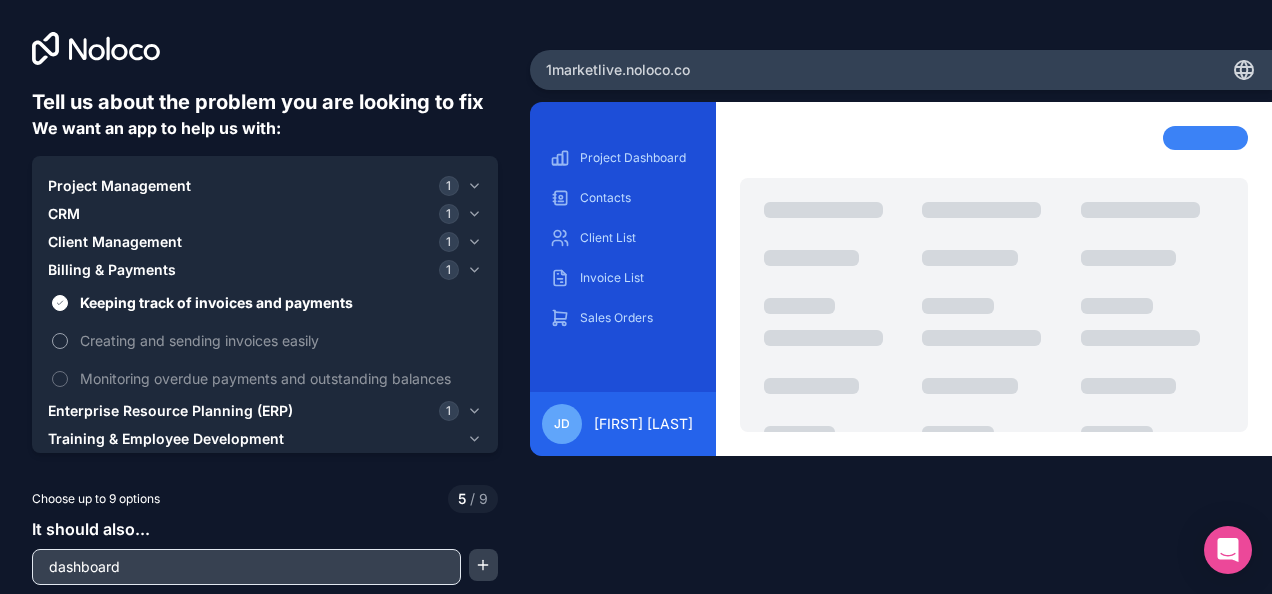 click on "Creating and sending invoices easily" at bounding box center [60, 341] 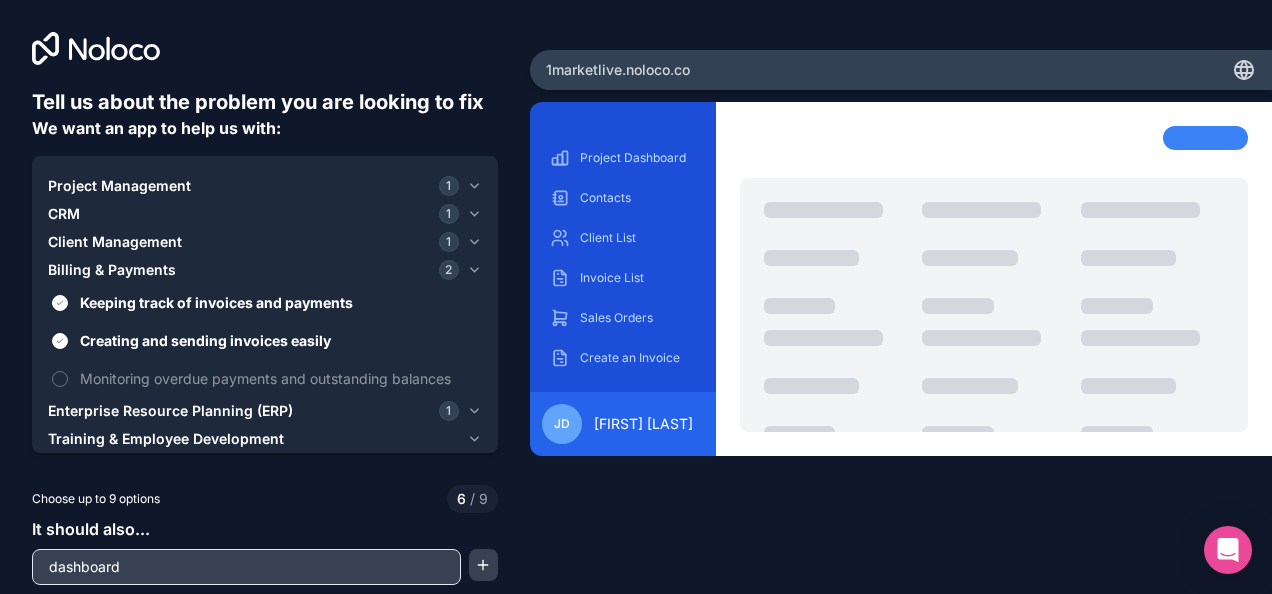click on "Client Management" at bounding box center (115, 242) 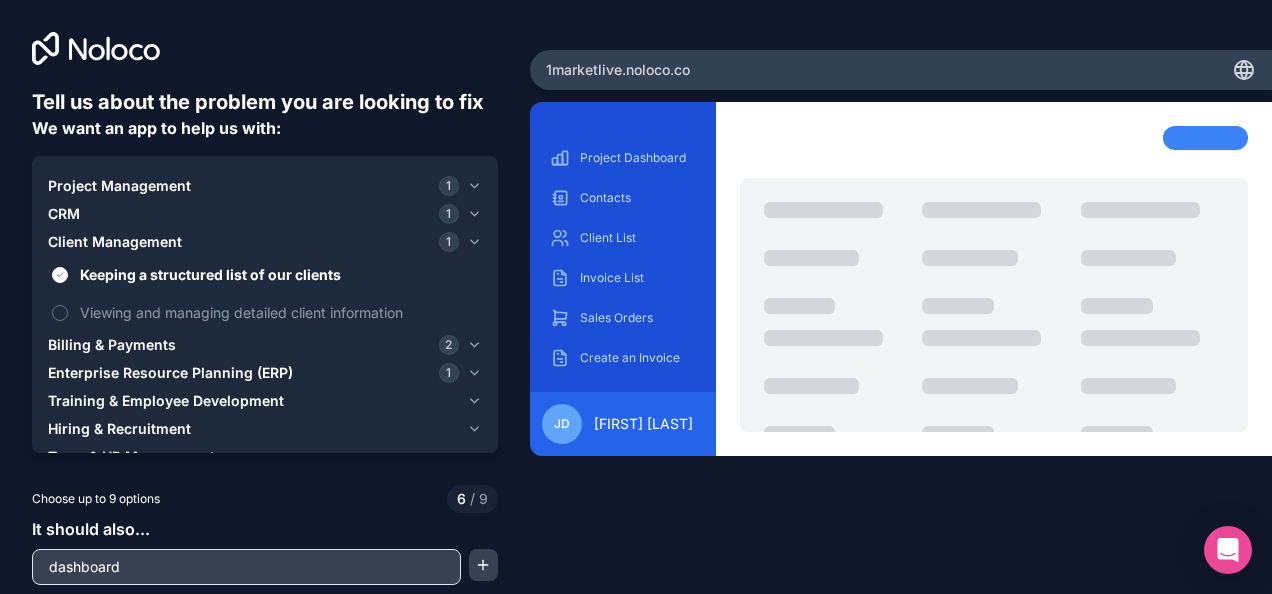 drag, startPoint x: 59, startPoint y: 310, endPoint x: 122, endPoint y: 172, distance: 151.70036 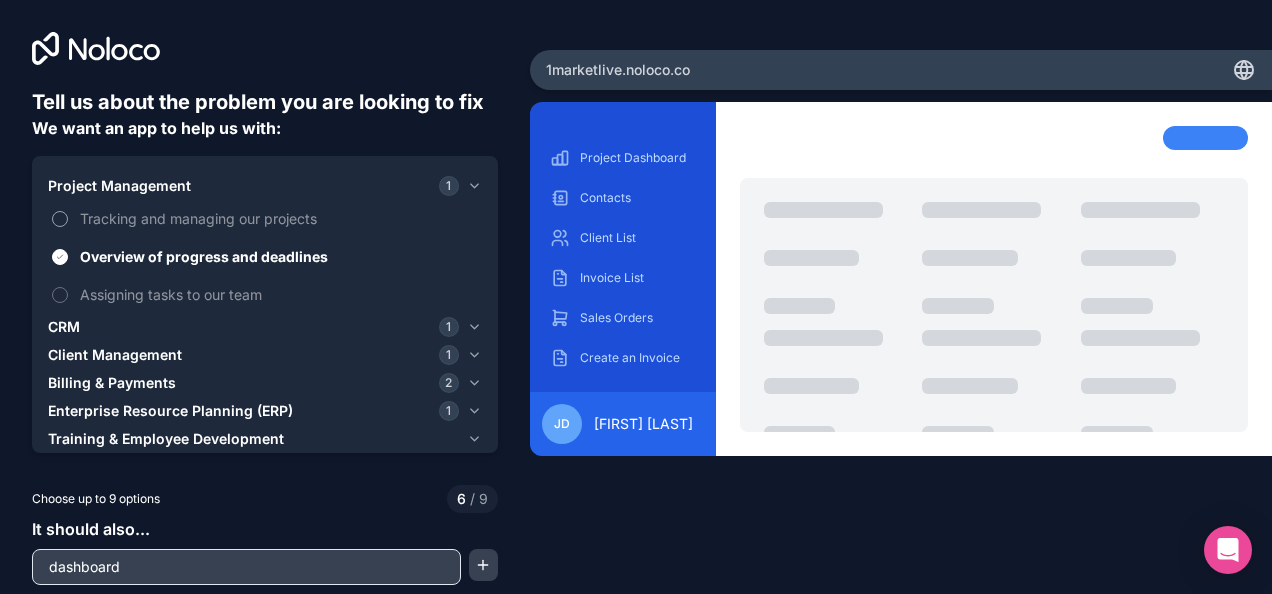 click on "Tracking and managing our projects" at bounding box center [60, 219] 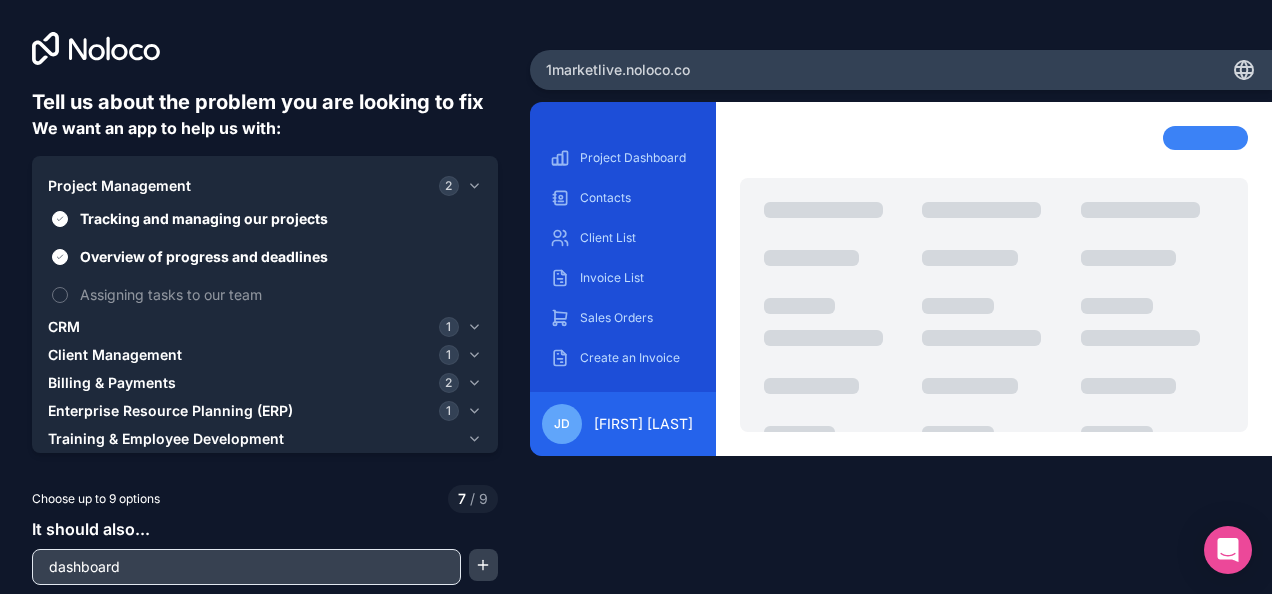 click on "CRM 1" at bounding box center [265, 327] 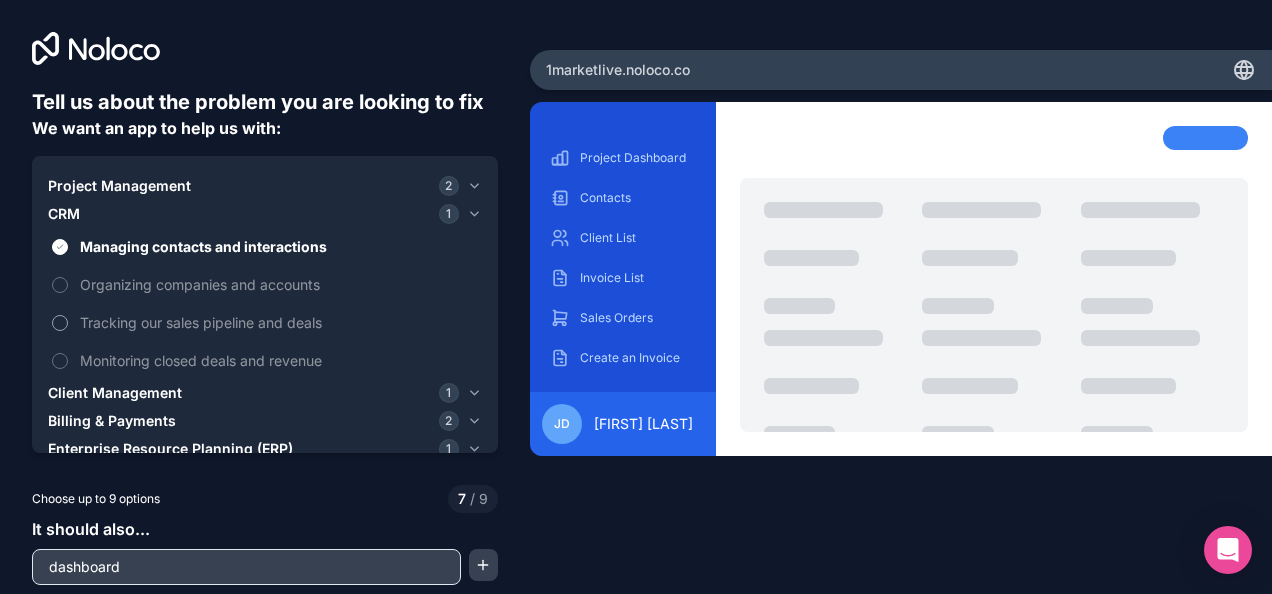 click on "Tracking our sales pipeline and deals" at bounding box center [60, 323] 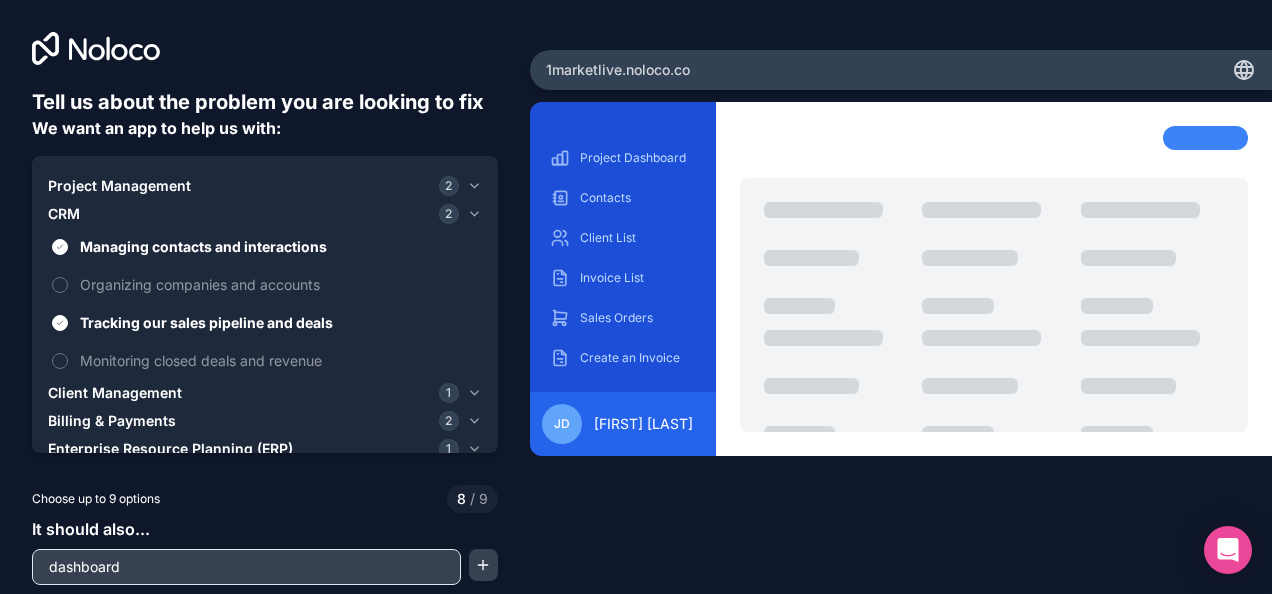 click on "Enterprise Resource Planning (ERP)" at bounding box center (170, 449) 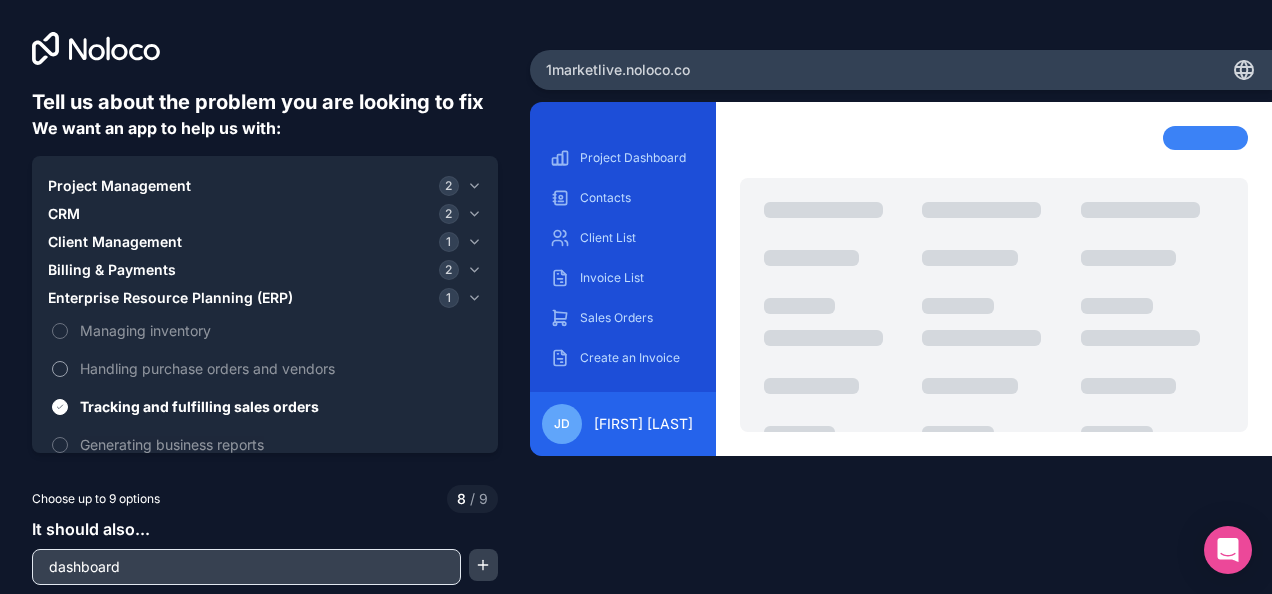 click on "Handling purchase orders and vendors" at bounding box center [60, 369] 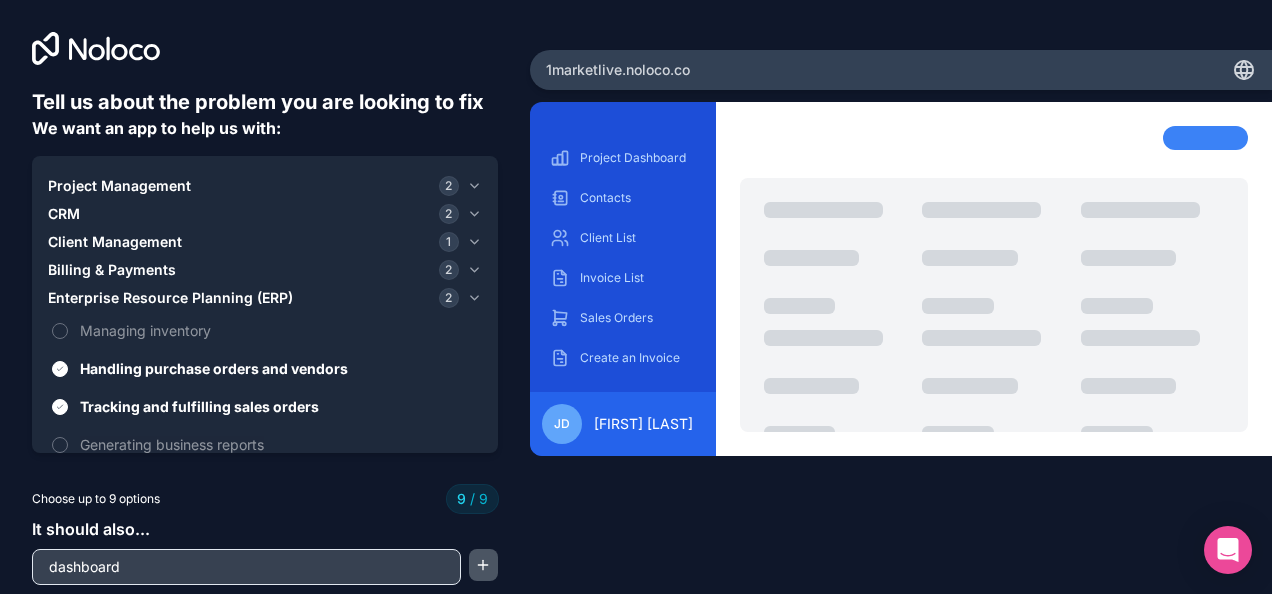 click at bounding box center [483, 565] 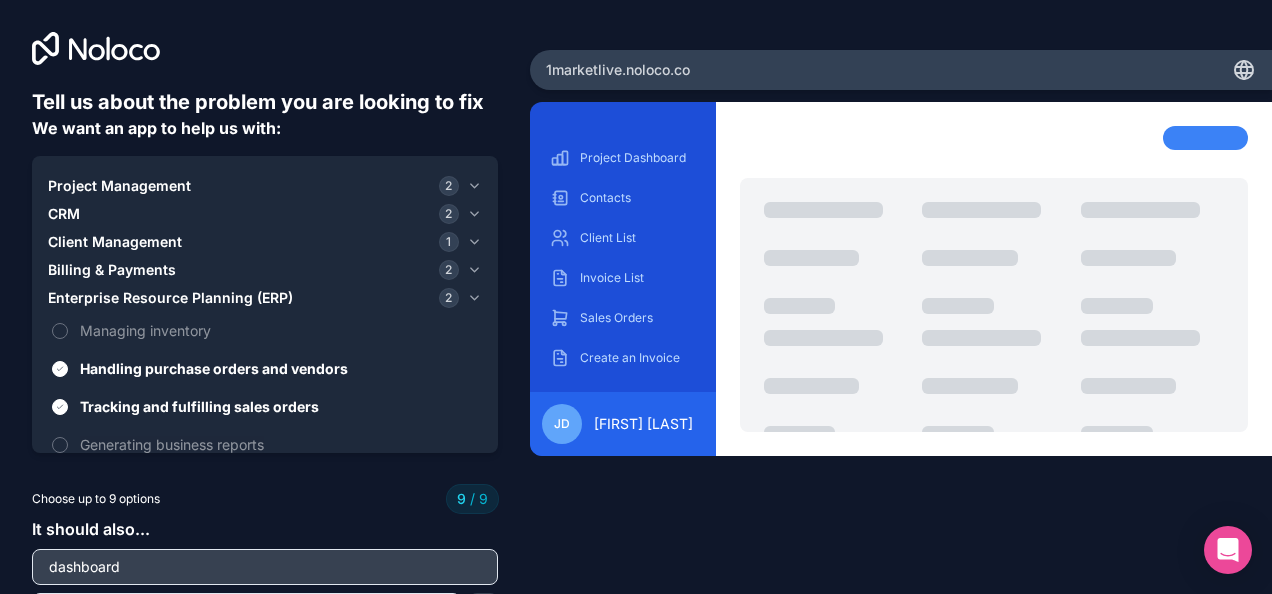 click on "Tell us about the problem you are looking to fix We want an app to help us with: Project Management 2 CRM 2 Client Management 1 Billing & Payments 2 Enterprise Resource Planning (ERP) 2 Managing inventory Handling purchase orders and vendors Tracking and fulfilling sales orders Generating business reports Training & Employee Development Hiring & Recruitment Team & HR Management Choose up to 9 options 9 / 9 It should also... dashboard Preview 1marketlive .noloco.co Project Dashboard Contacts Client List Invoice List Sales Orders Create an Invoice My Projects Deal Pipeline Purchase Orders JD Jason Dean" at bounding box center [636, 297] 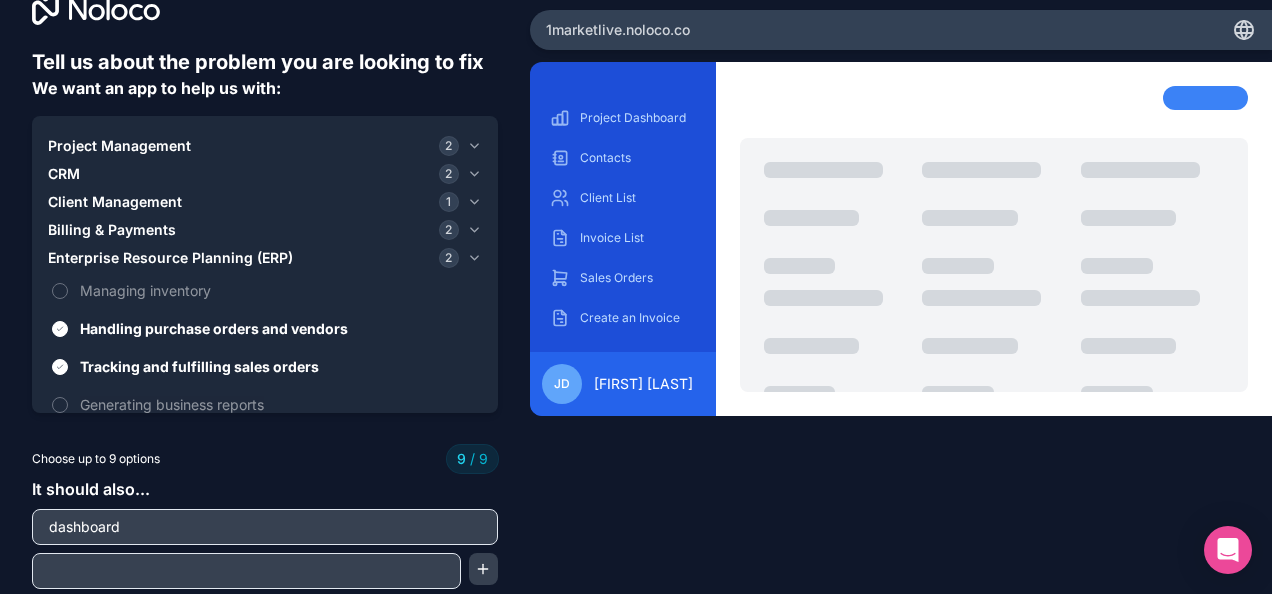 scroll, scrollTop: 83, scrollLeft: 0, axis: vertical 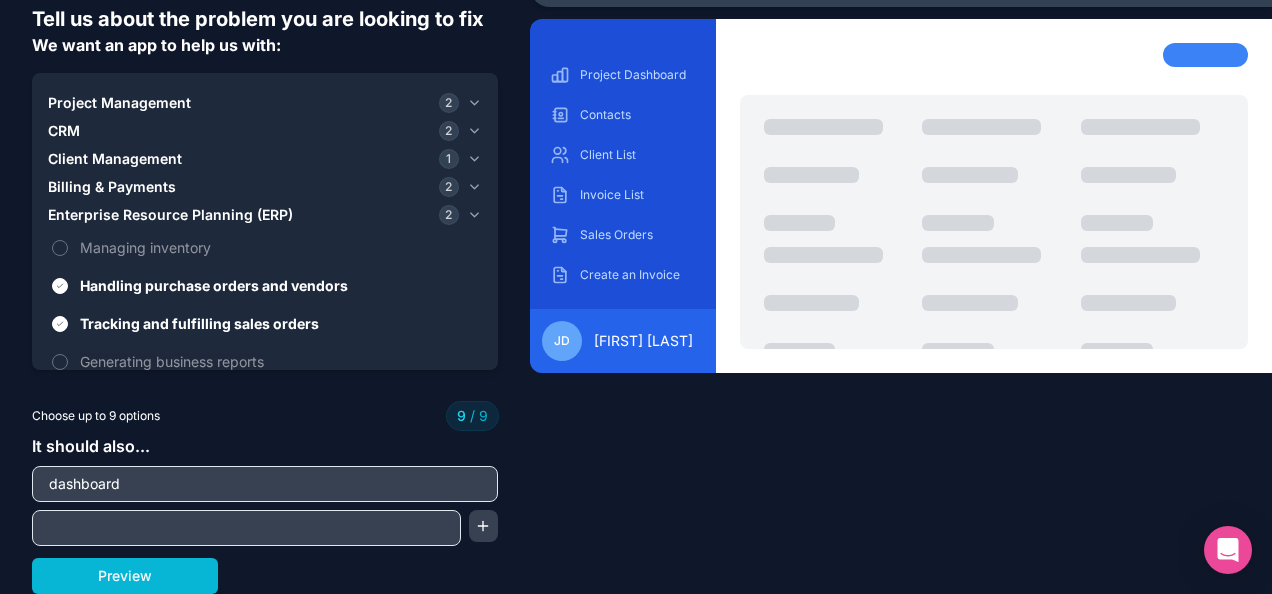 click at bounding box center (246, 528) 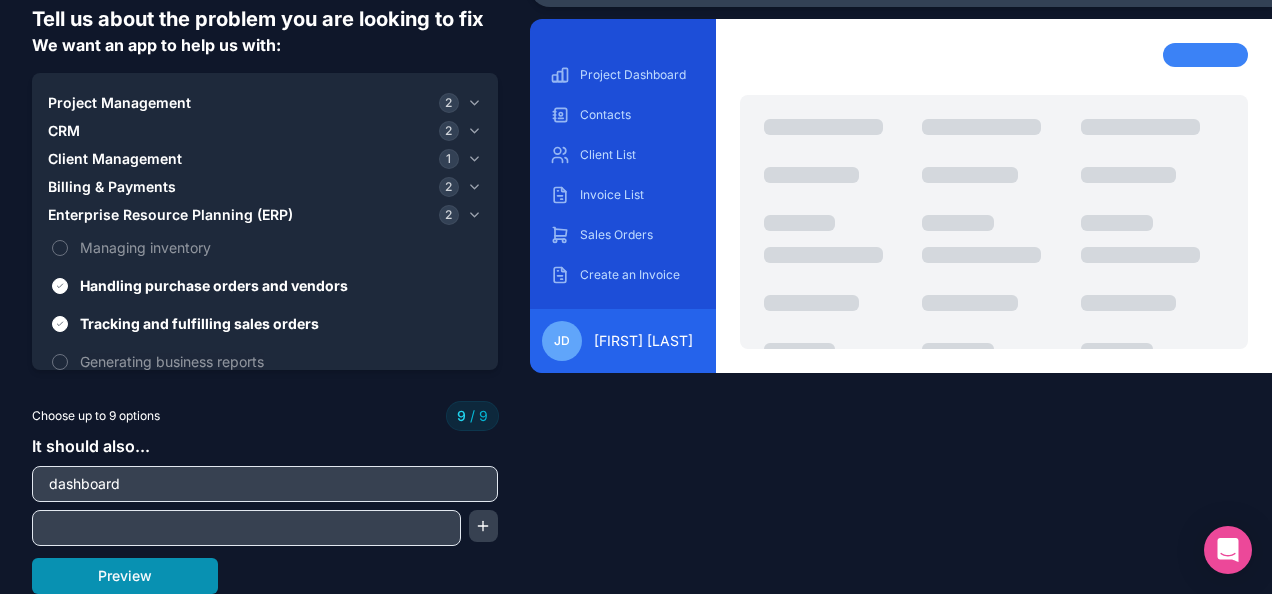 click on "Preview" at bounding box center (125, 576) 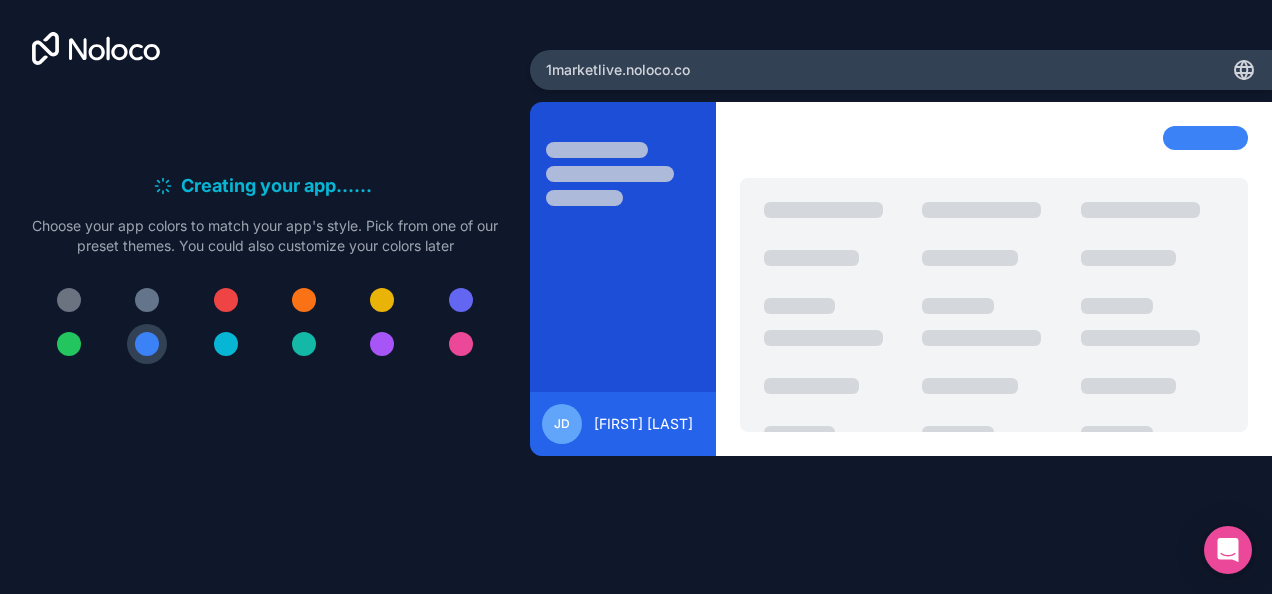 scroll, scrollTop: 0, scrollLeft: 0, axis: both 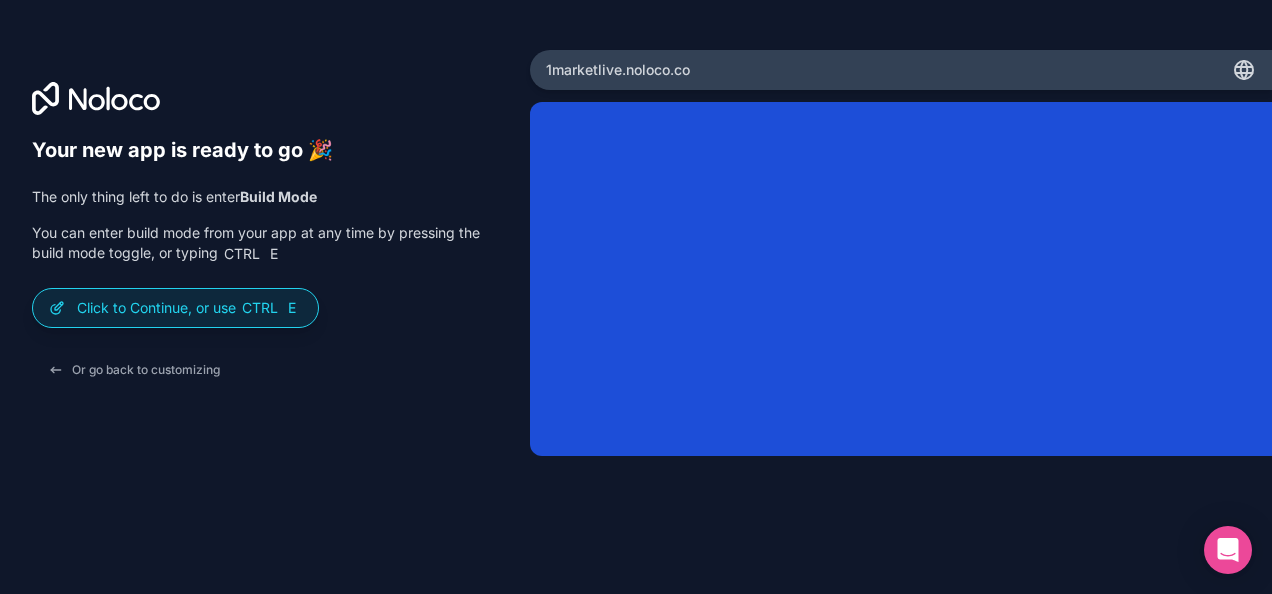 click 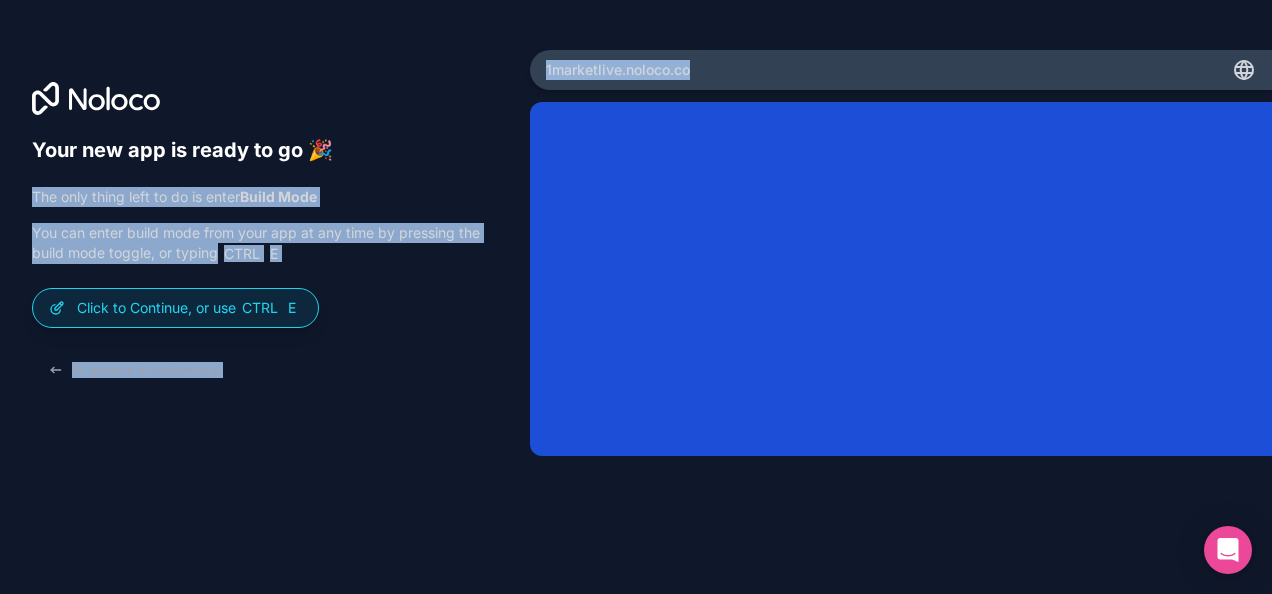 drag, startPoint x: 1244, startPoint y: 64, endPoint x: 522, endPoint y: 156, distance: 727.8379 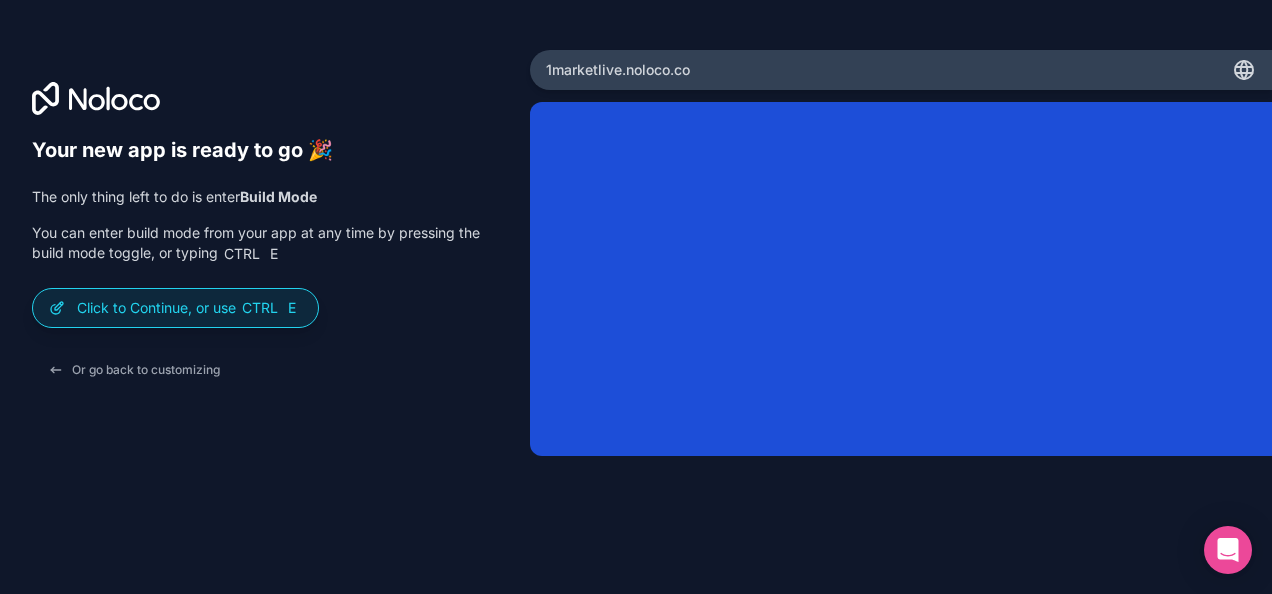 click at bounding box center [901, 323] 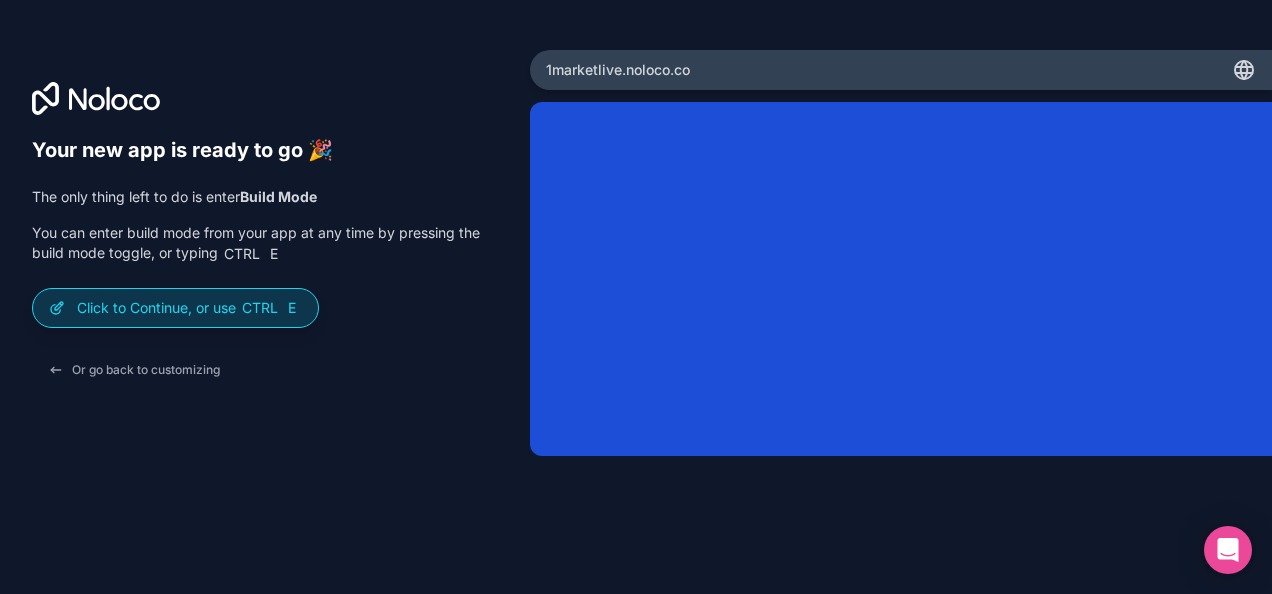 click on "E" at bounding box center (292, 308) 